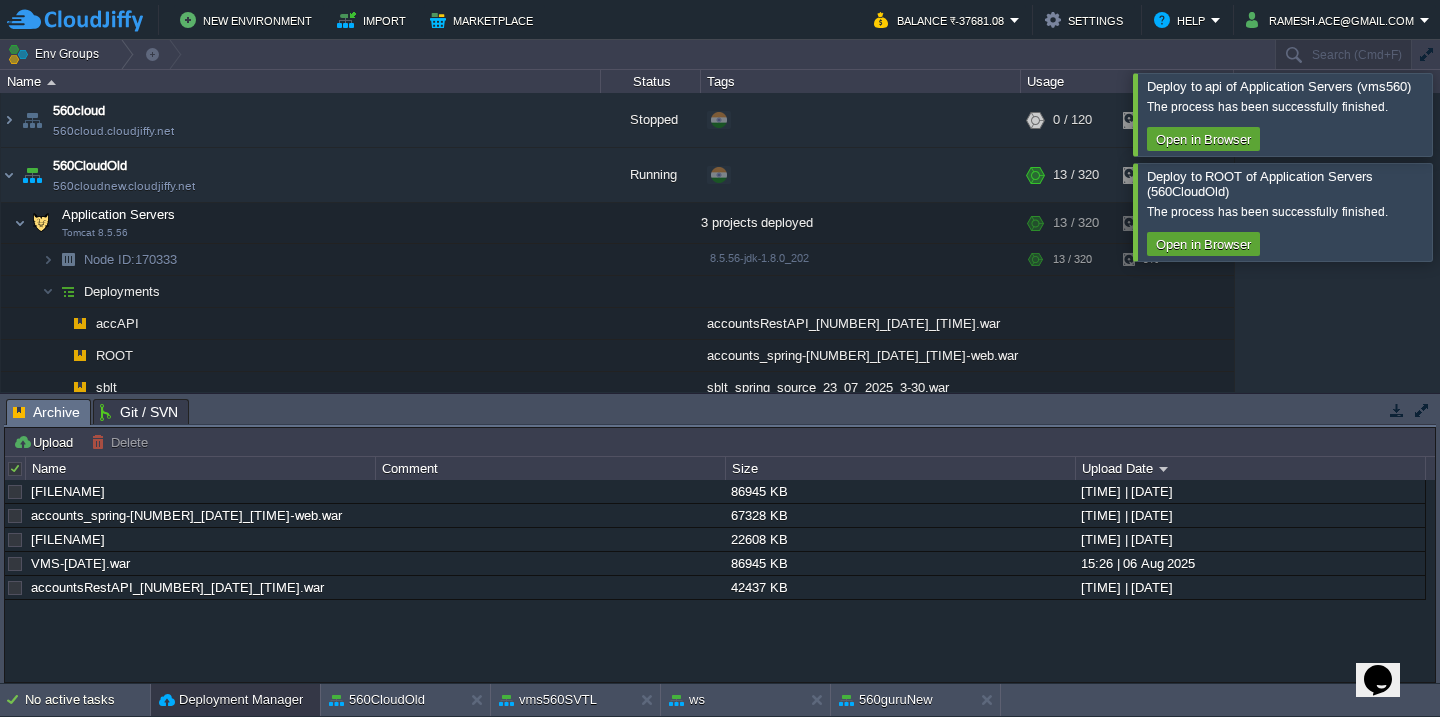 scroll, scrollTop: 0, scrollLeft: 0, axis: both 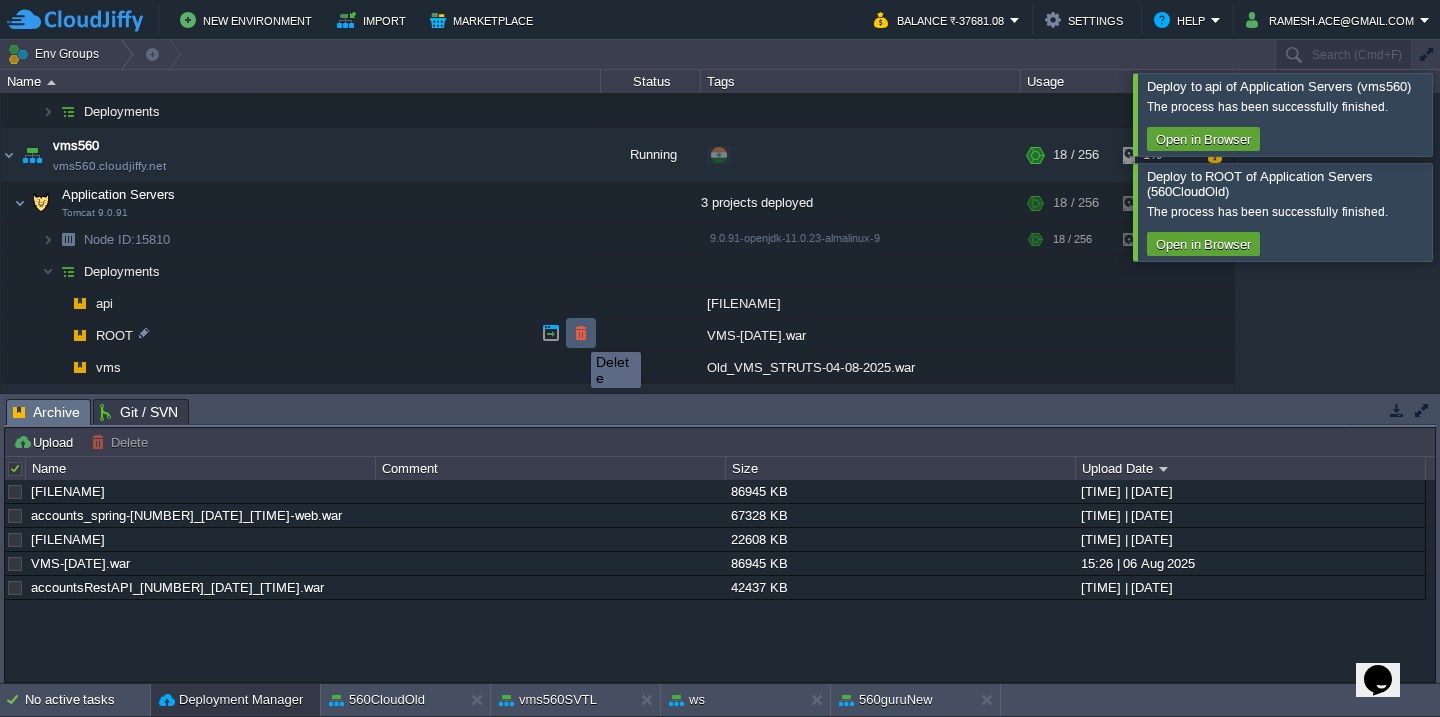 click at bounding box center [581, 333] 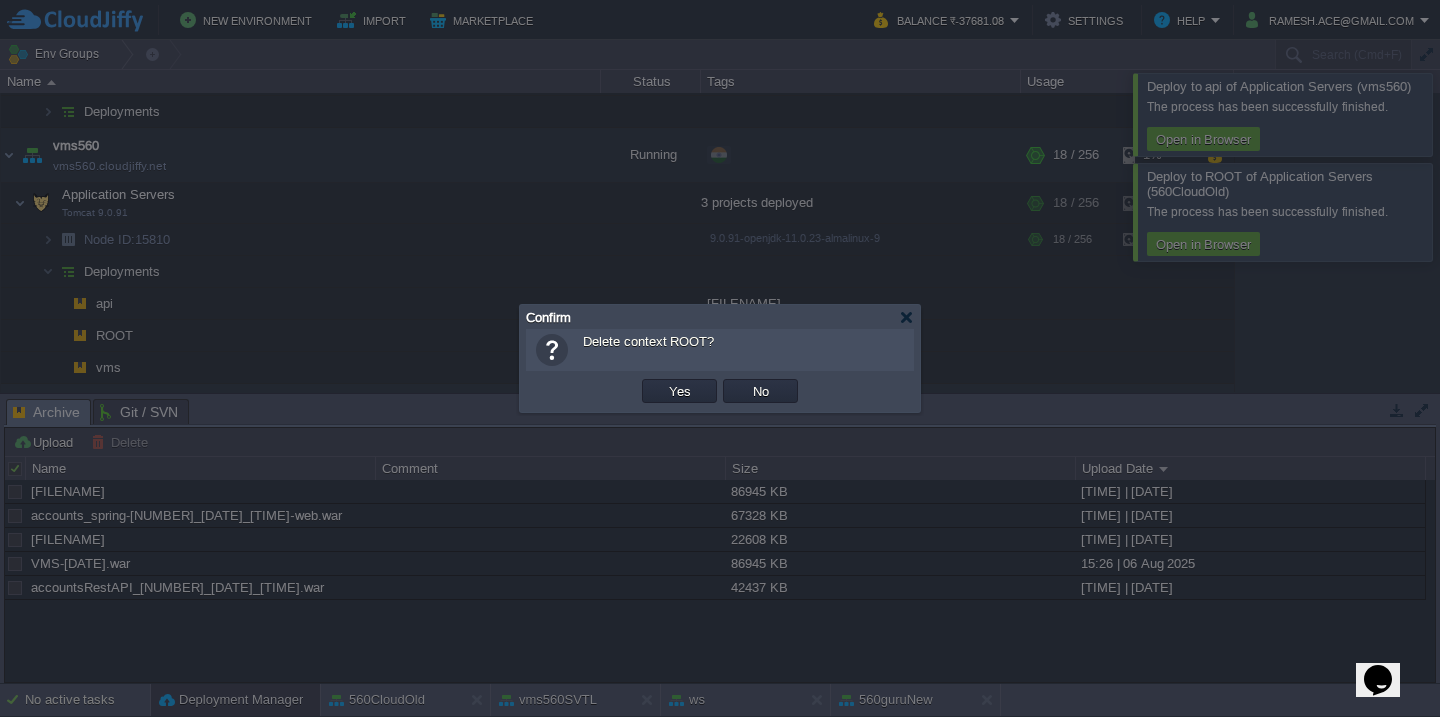 type 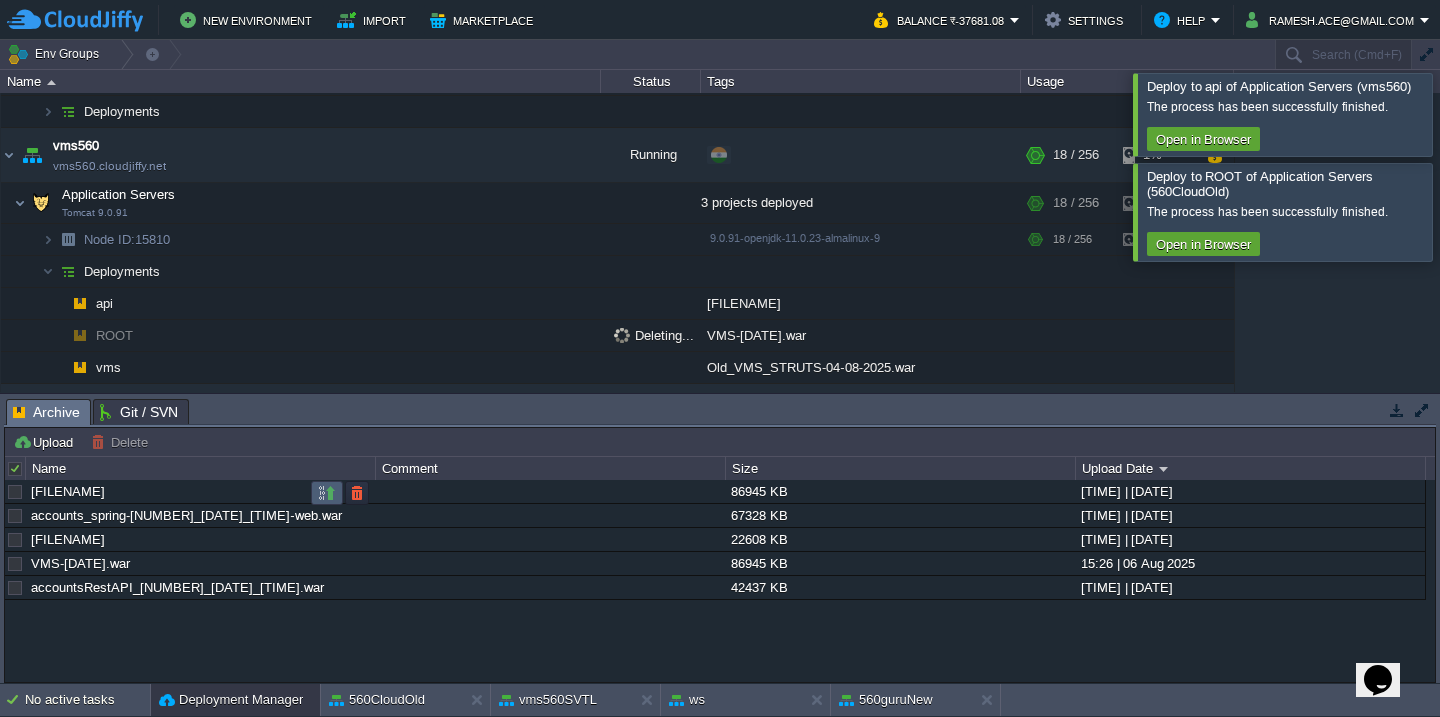 click at bounding box center (327, 493) 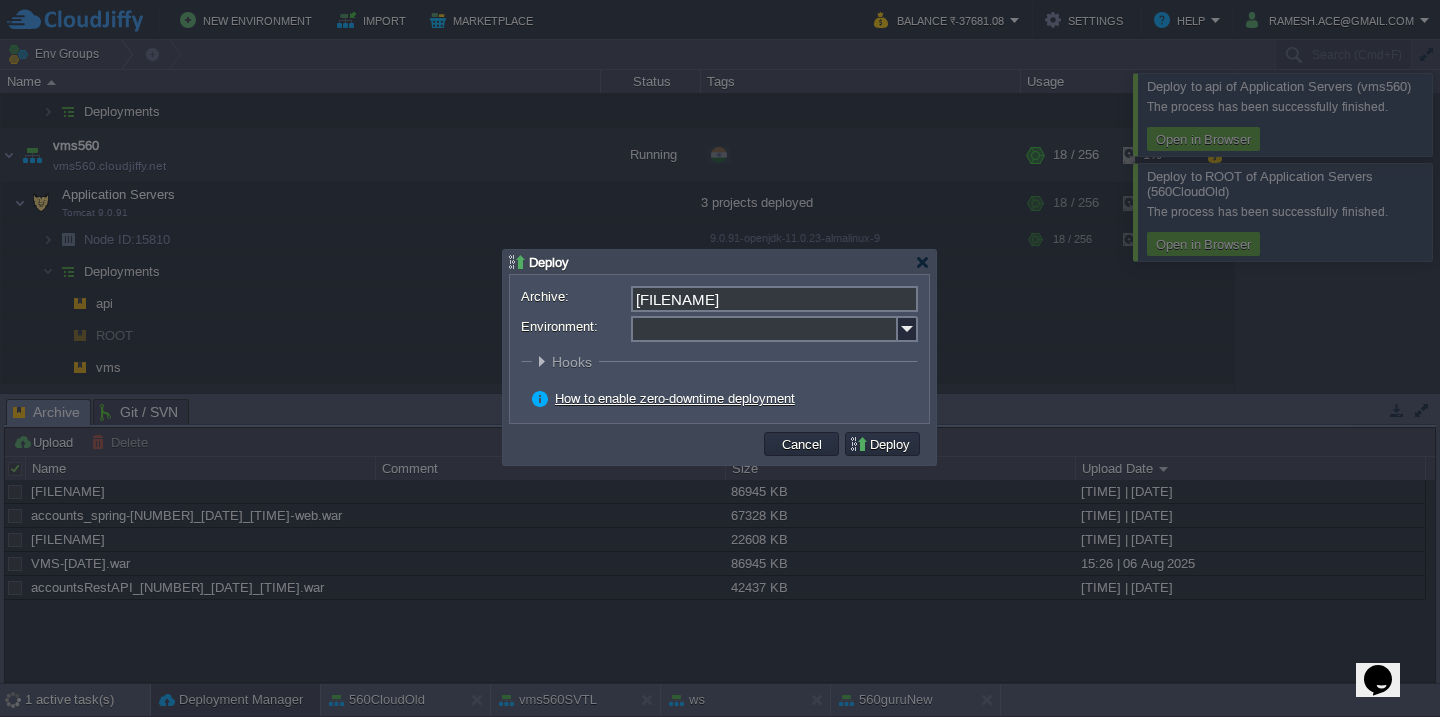 click on "Environment:" at bounding box center [764, 329] 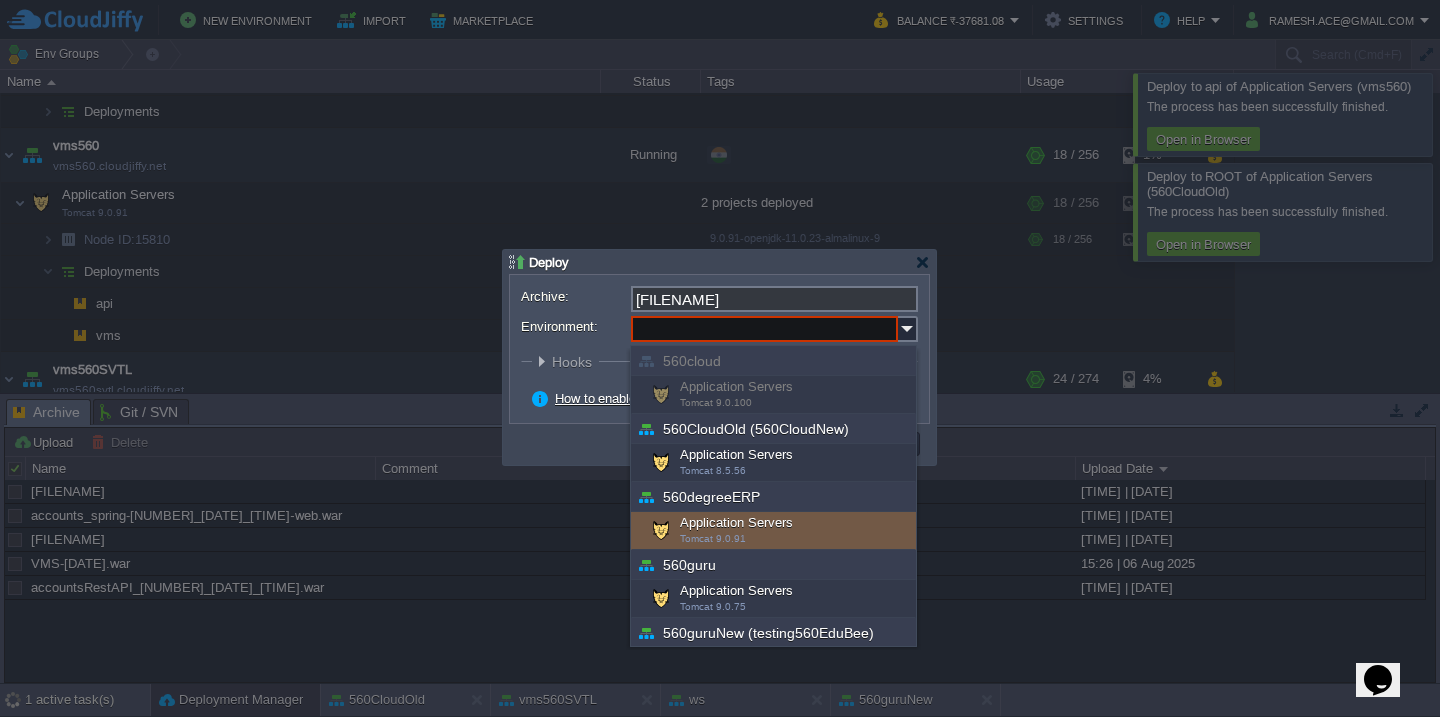 scroll, scrollTop: 652, scrollLeft: 0, axis: vertical 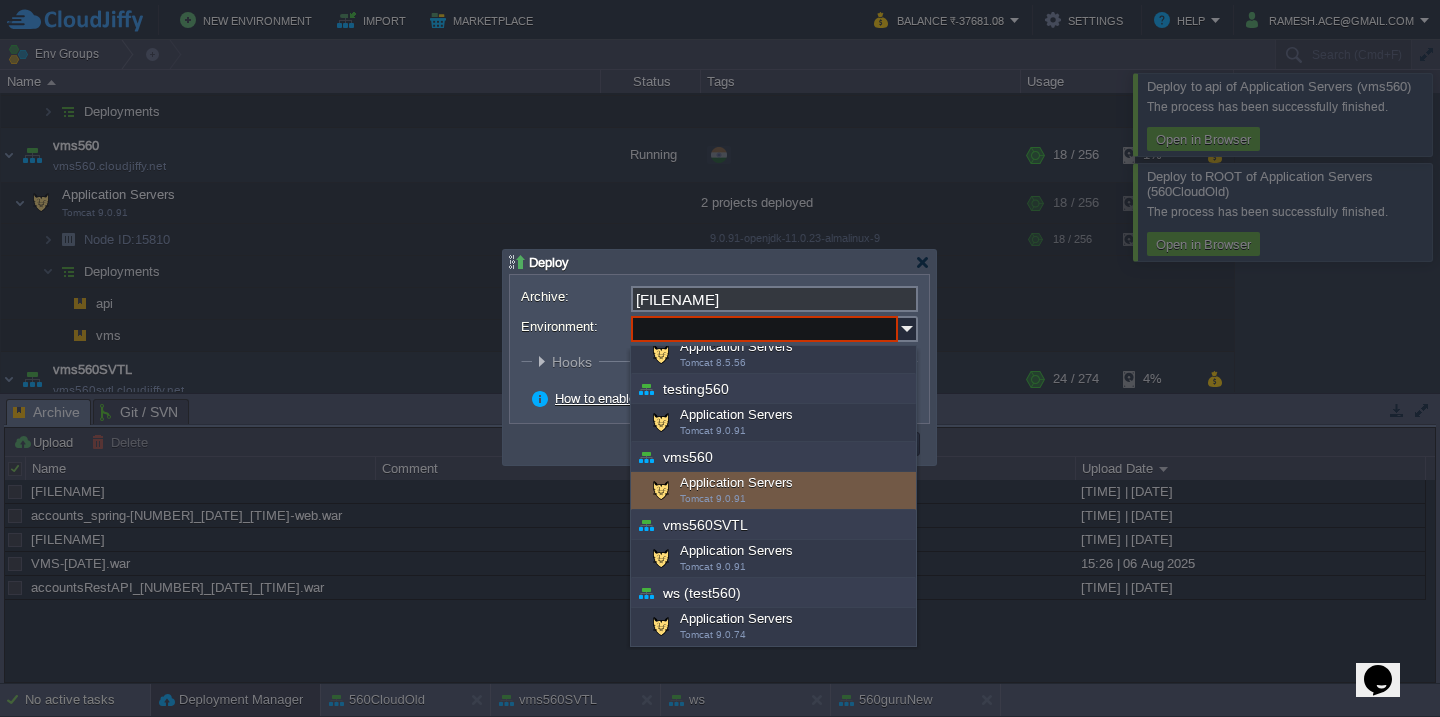 click on "Application Servers Tomcat 9.0.91" at bounding box center (773, 491) 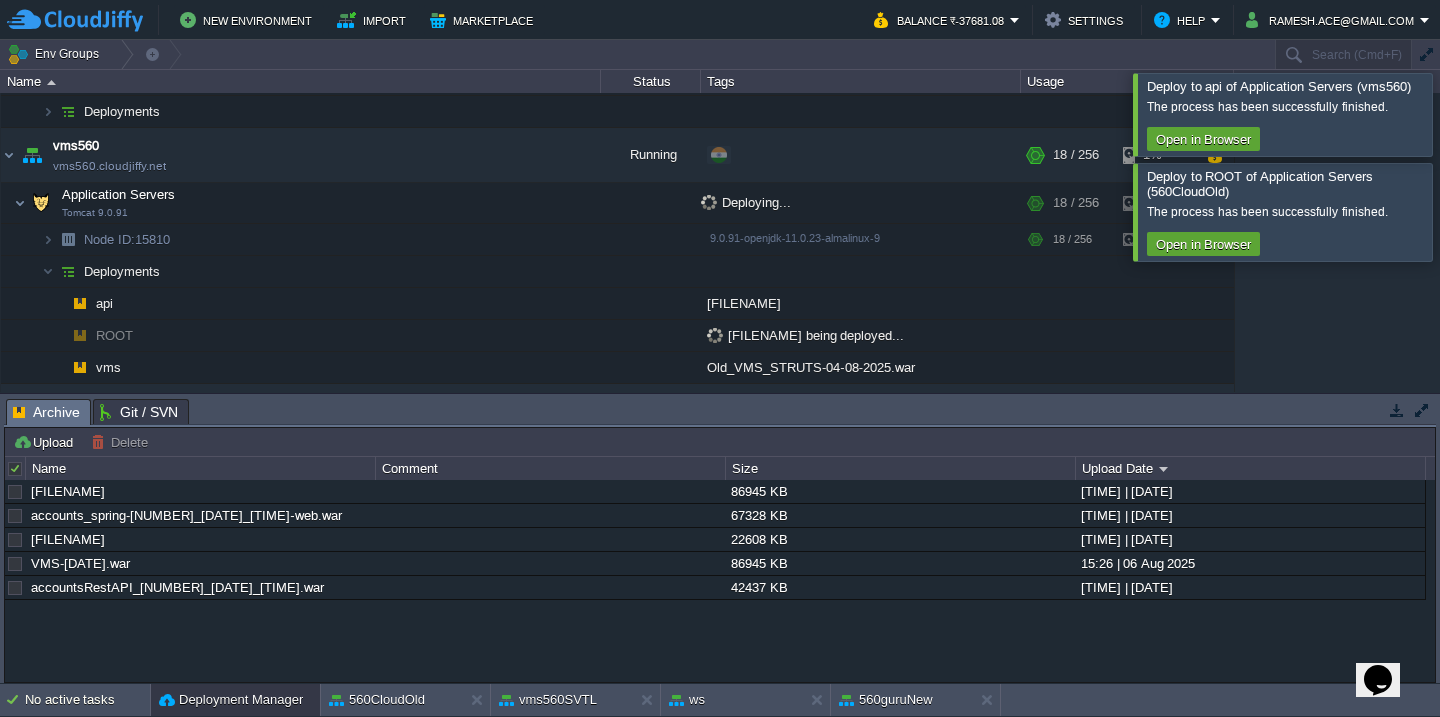 click at bounding box center [1464, 114] 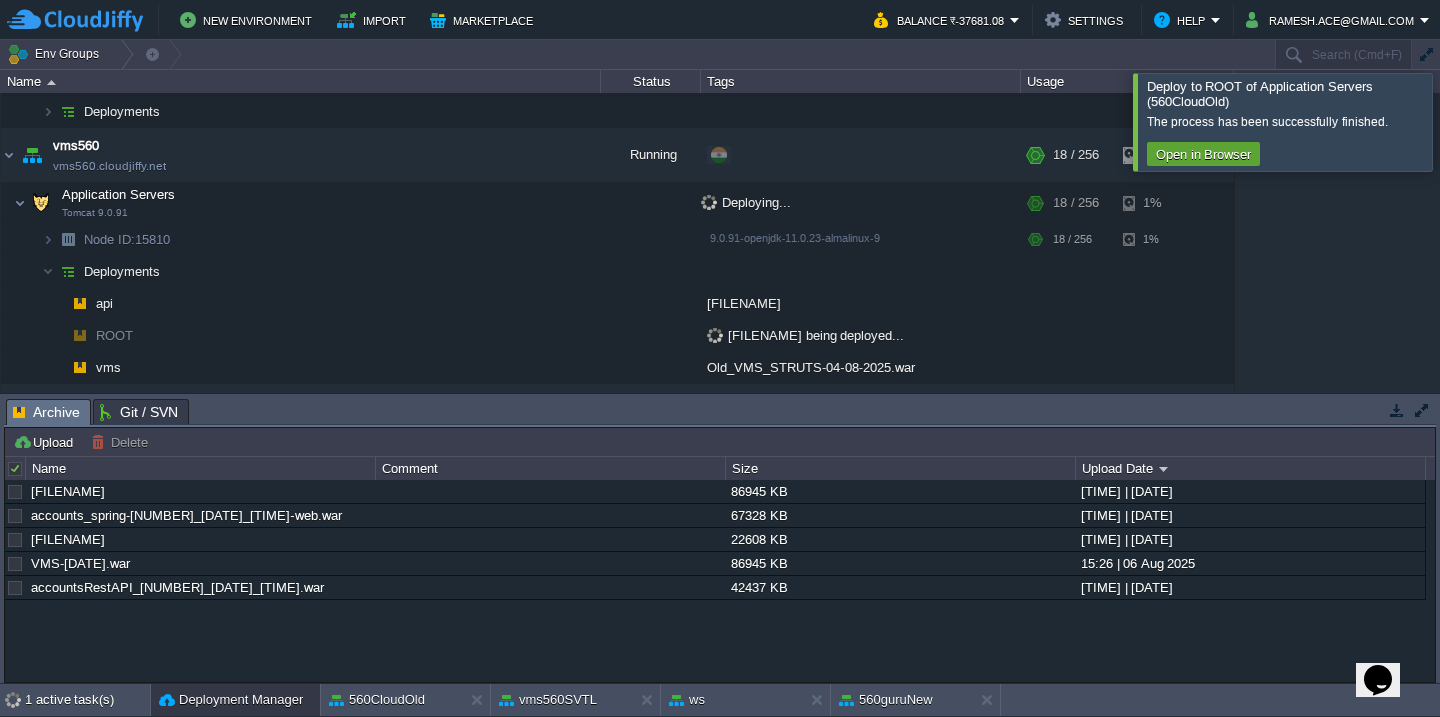 click at bounding box center (1464, 121) 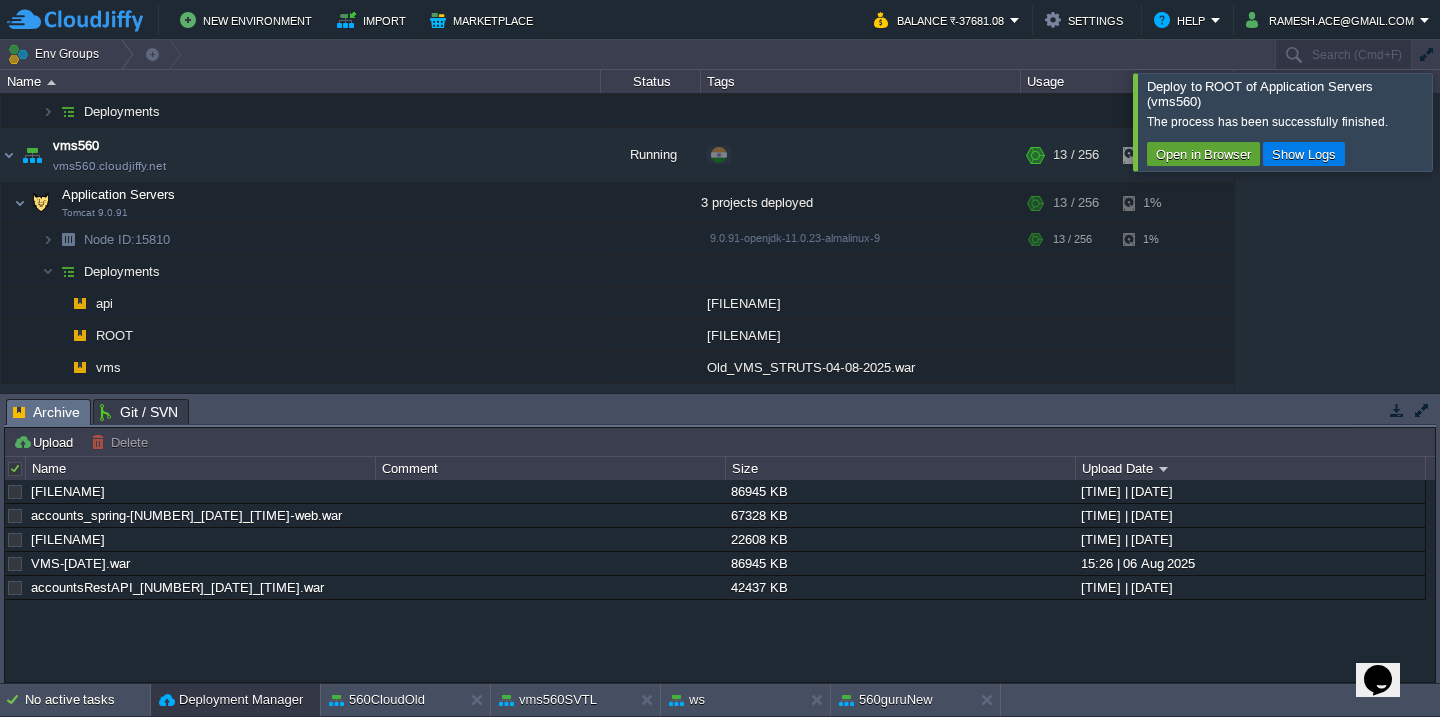 click at bounding box center [1464, 121] 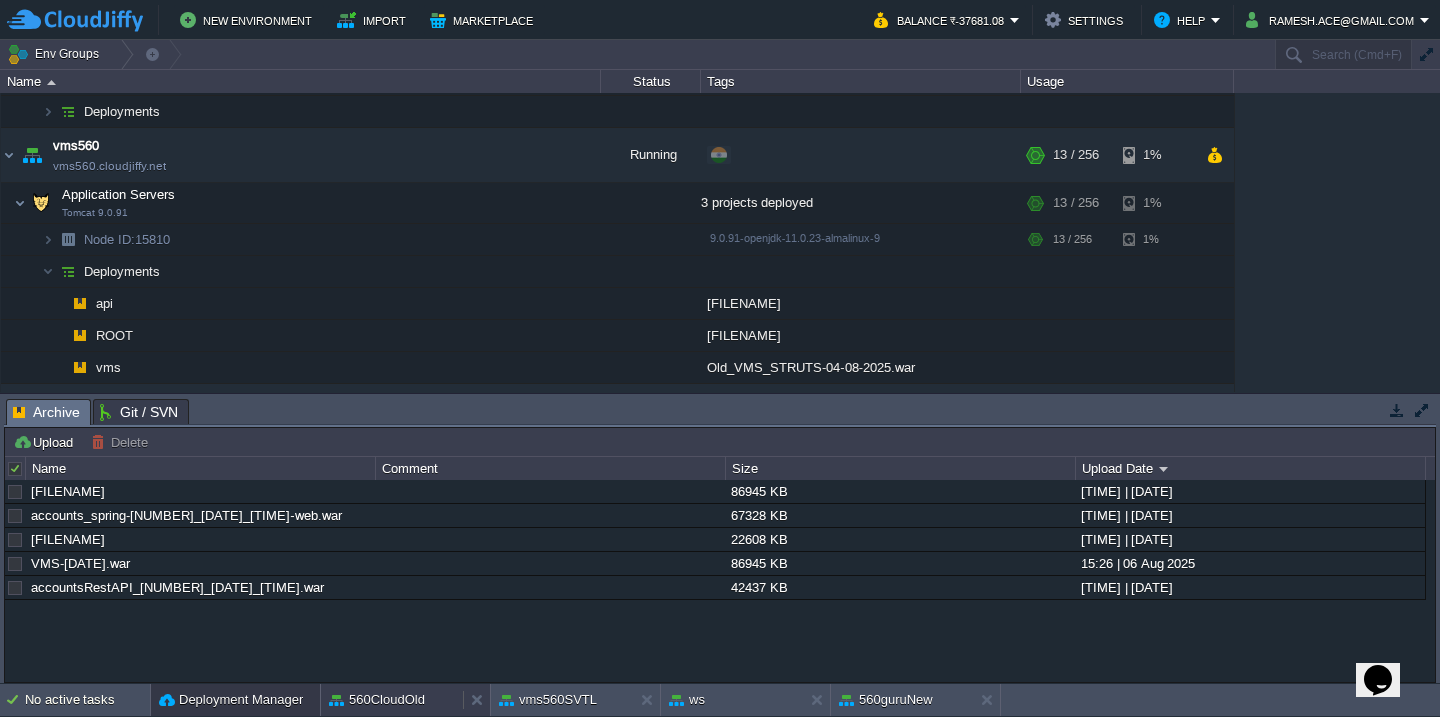 click on "560CloudOld" at bounding box center (377, 700) 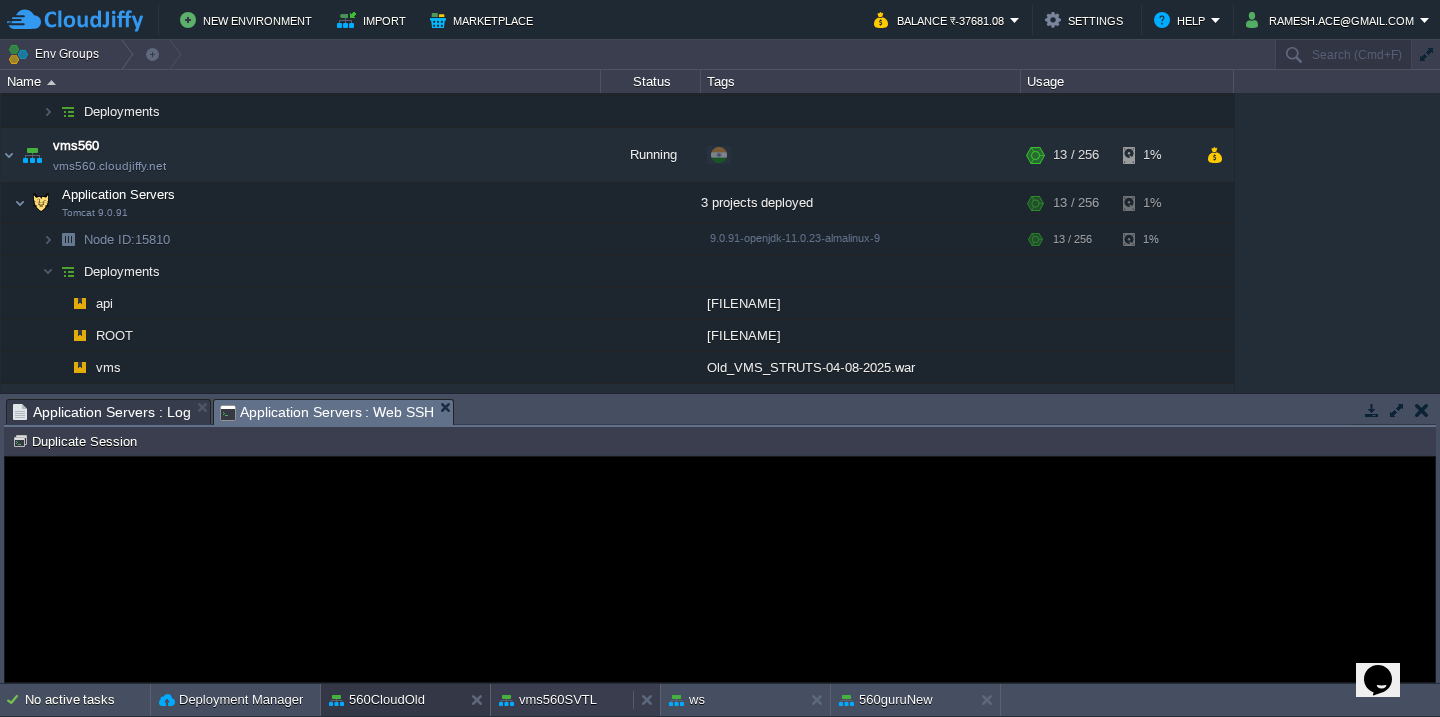 click on "vms560SVTL" at bounding box center [548, 700] 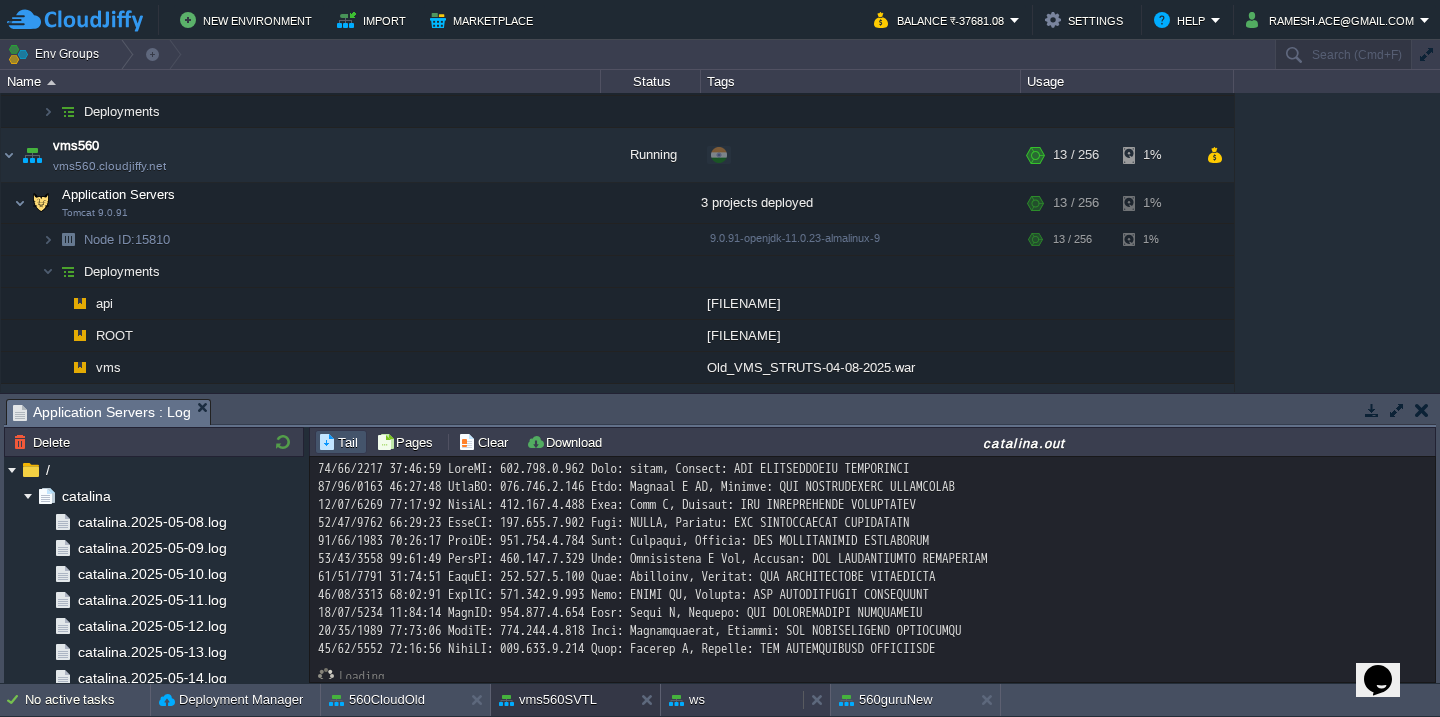 click on "ws" at bounding box center [687, 700] 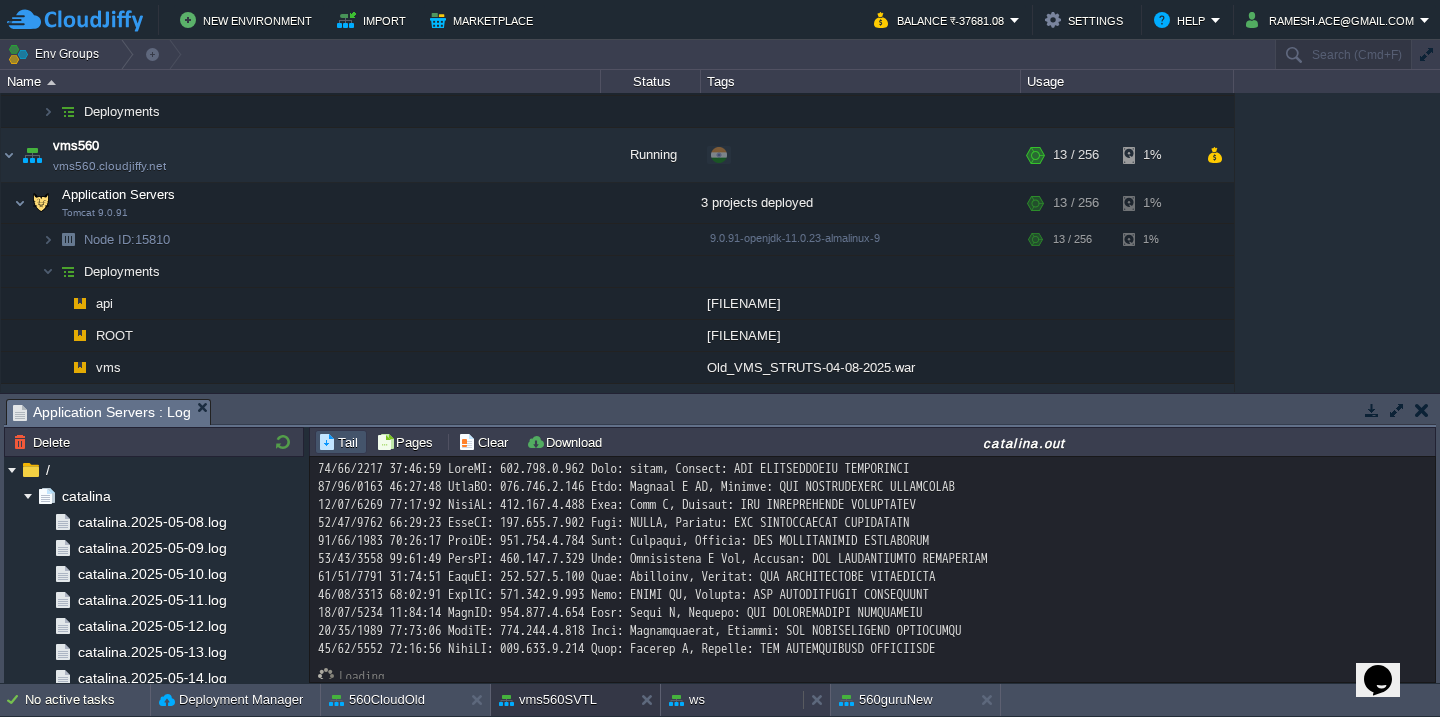 scroll, scrollTop: 6310, scrollLeft: 0, axis: vertical 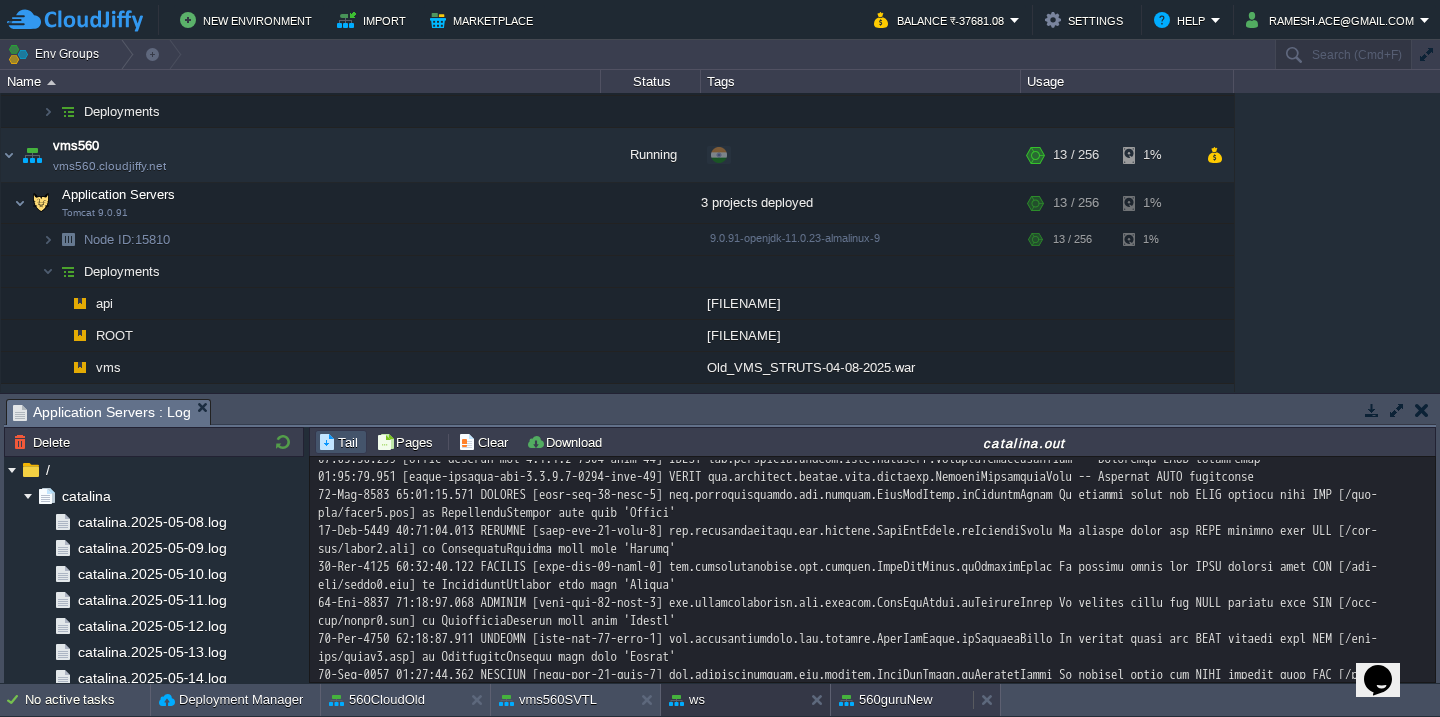 click on "560guruNew" at bounding box center [886, 700] 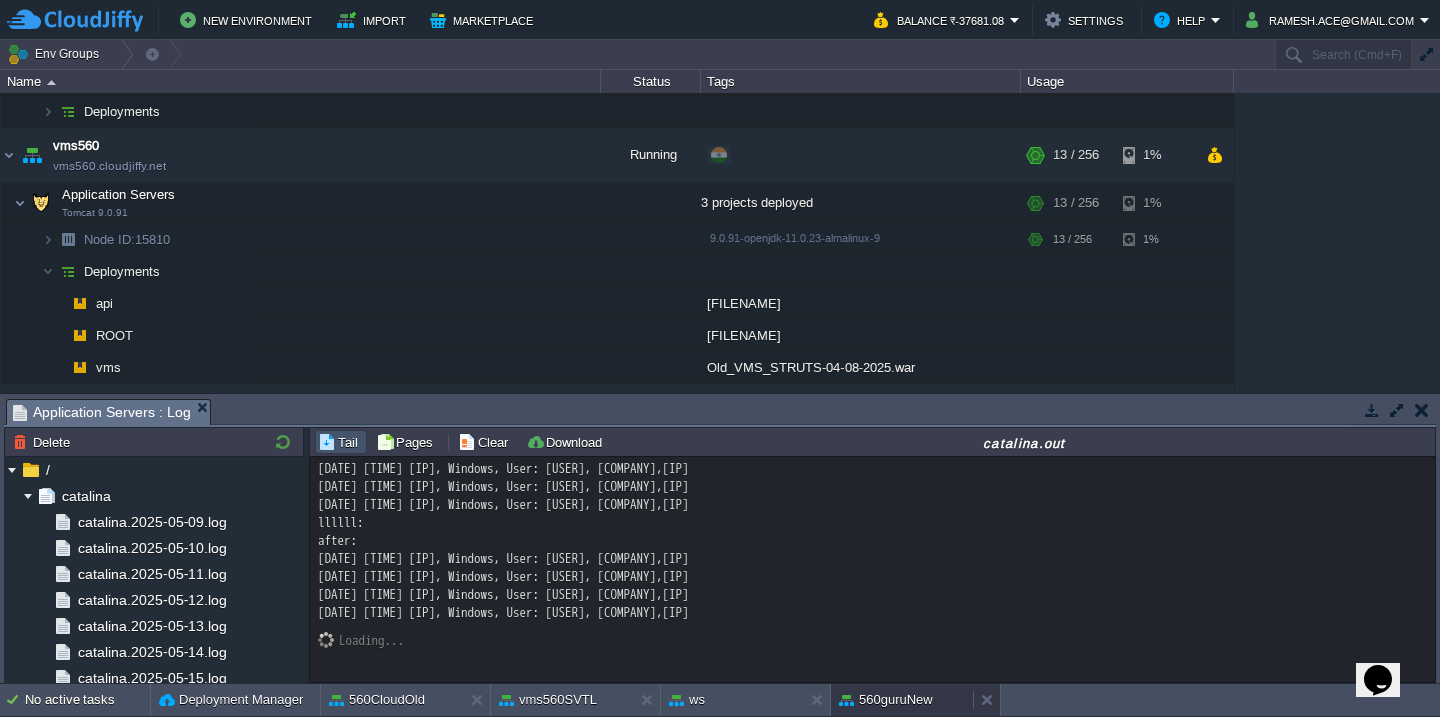 scroll, scrollTop: 0, scrollLeft: 0, axis: both 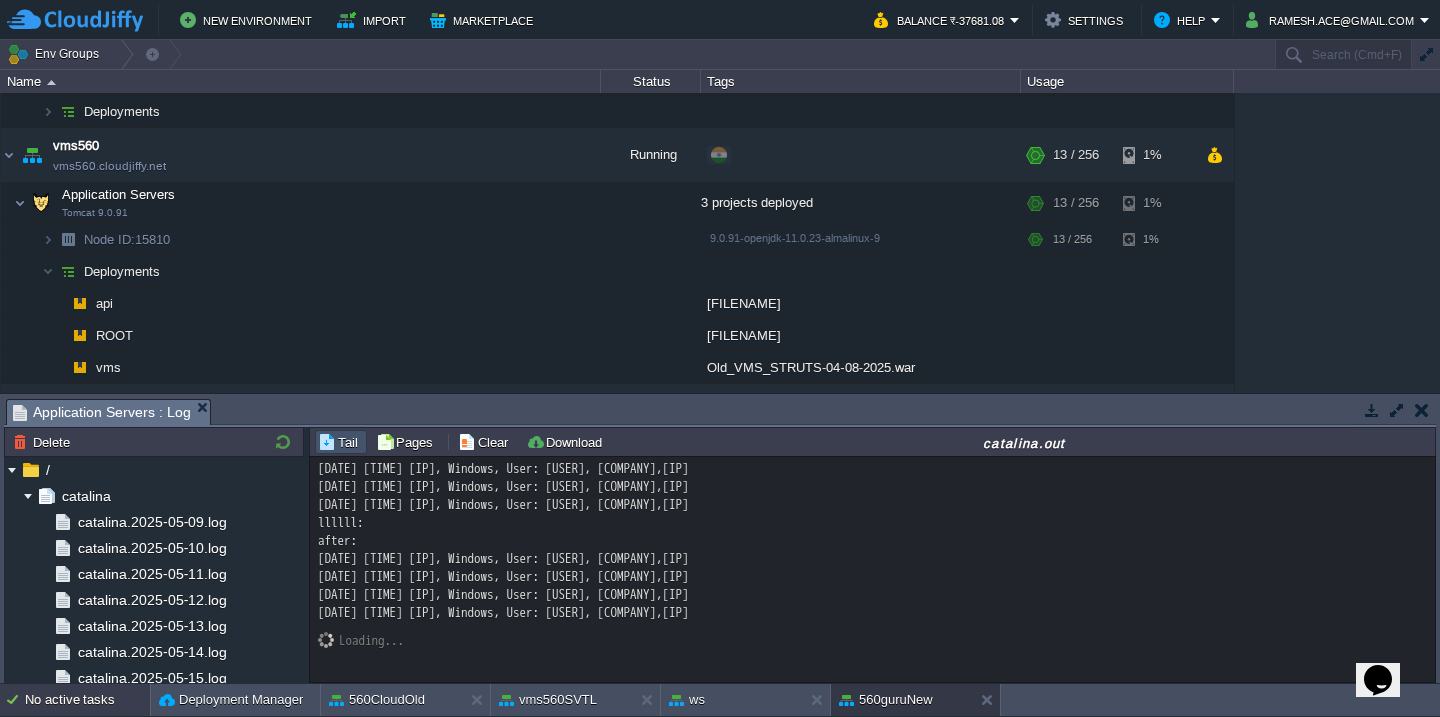 click on "No active tasks" at bounding box center (87, 700) 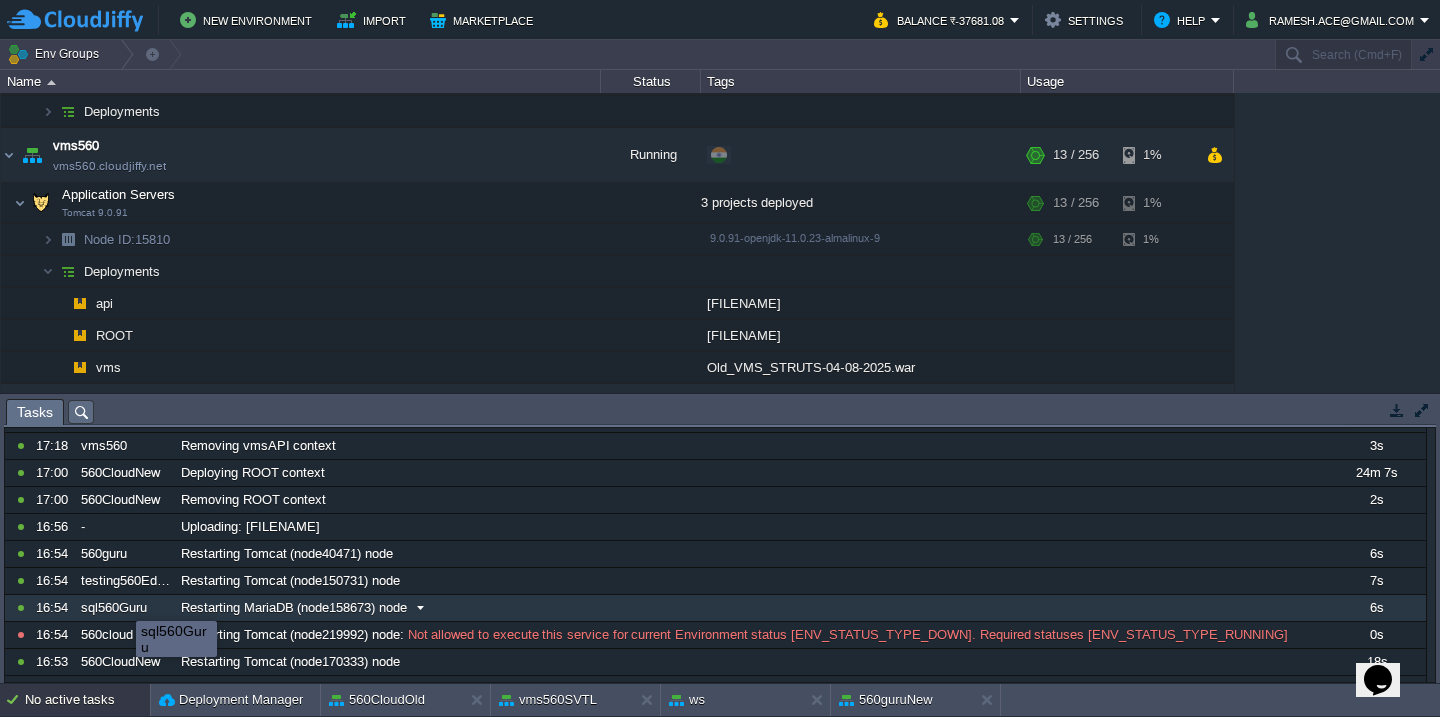 scroll, scrollTop: 0, scrollLeft: 0, axis: both 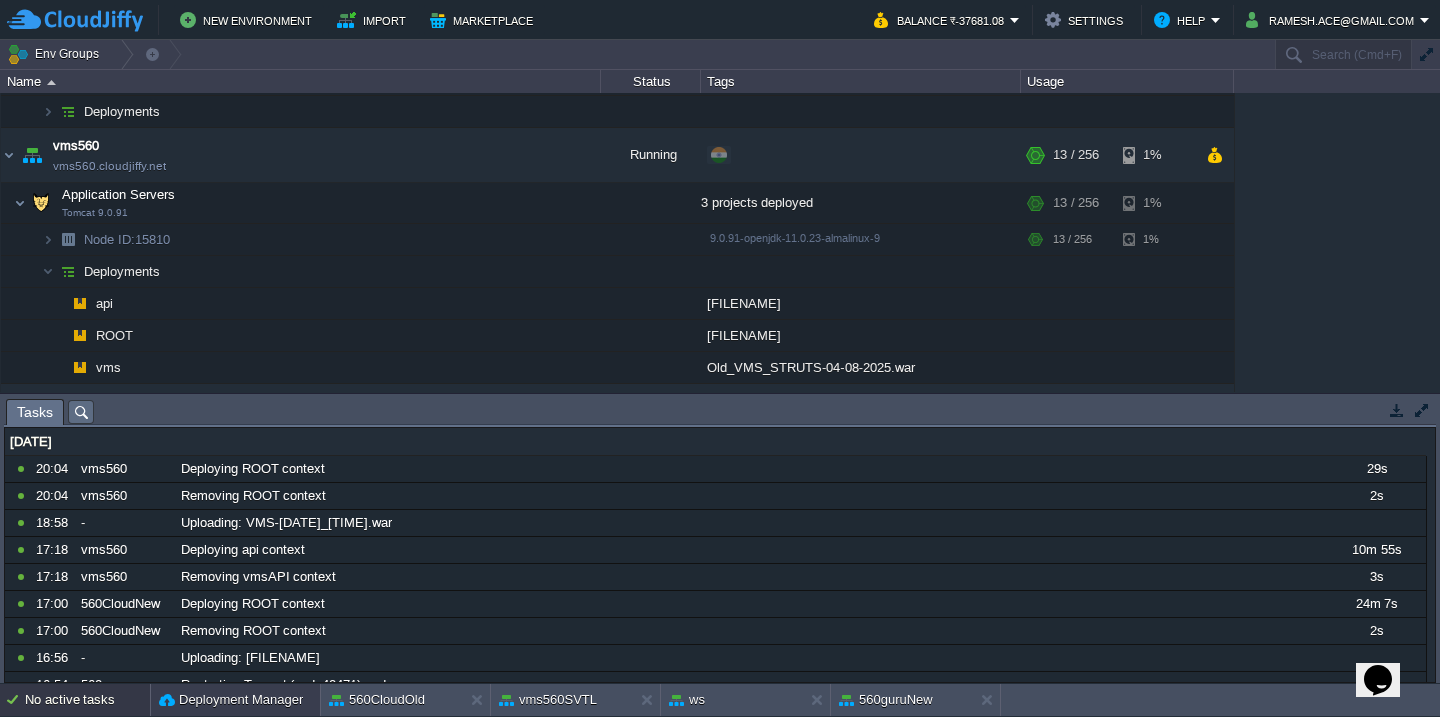 click on "Deployment Manager" at bounding box center (235, 700) 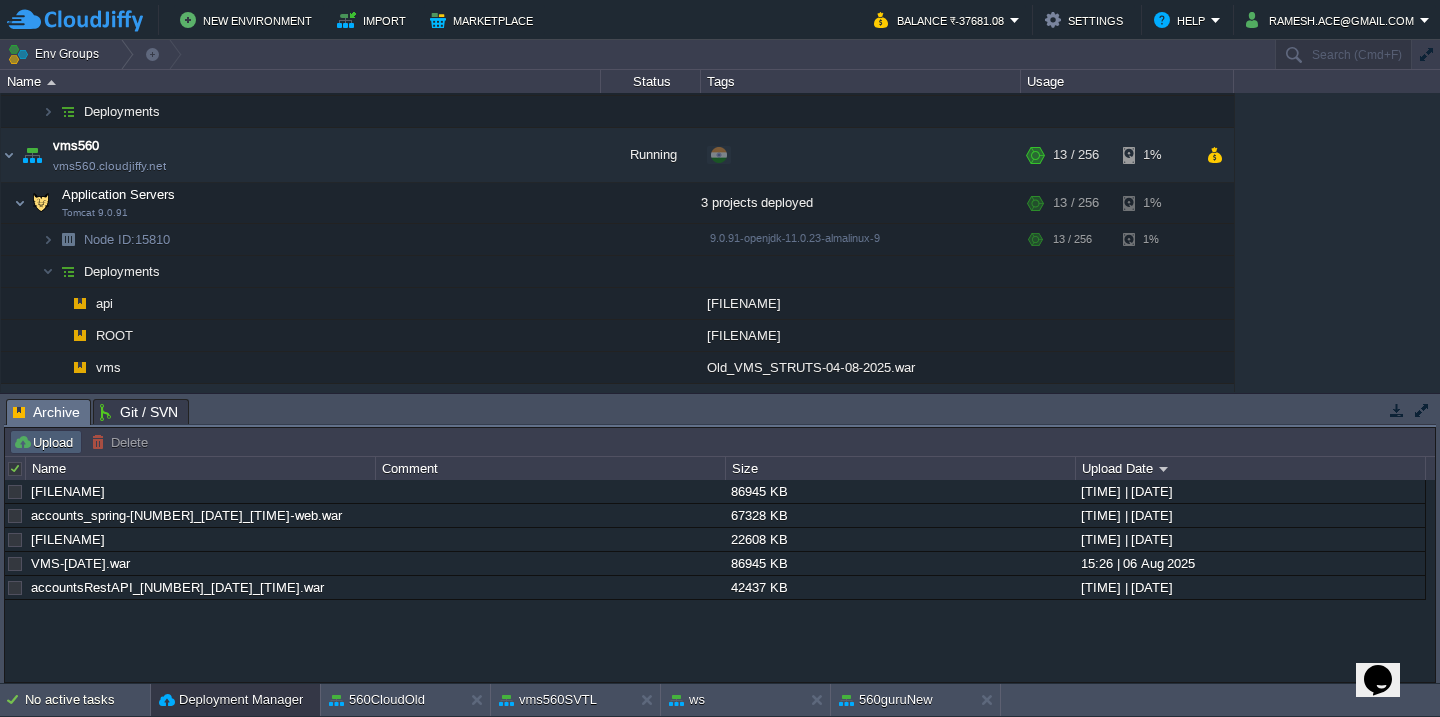 click on "Upload" at bounding box center [46, 442] 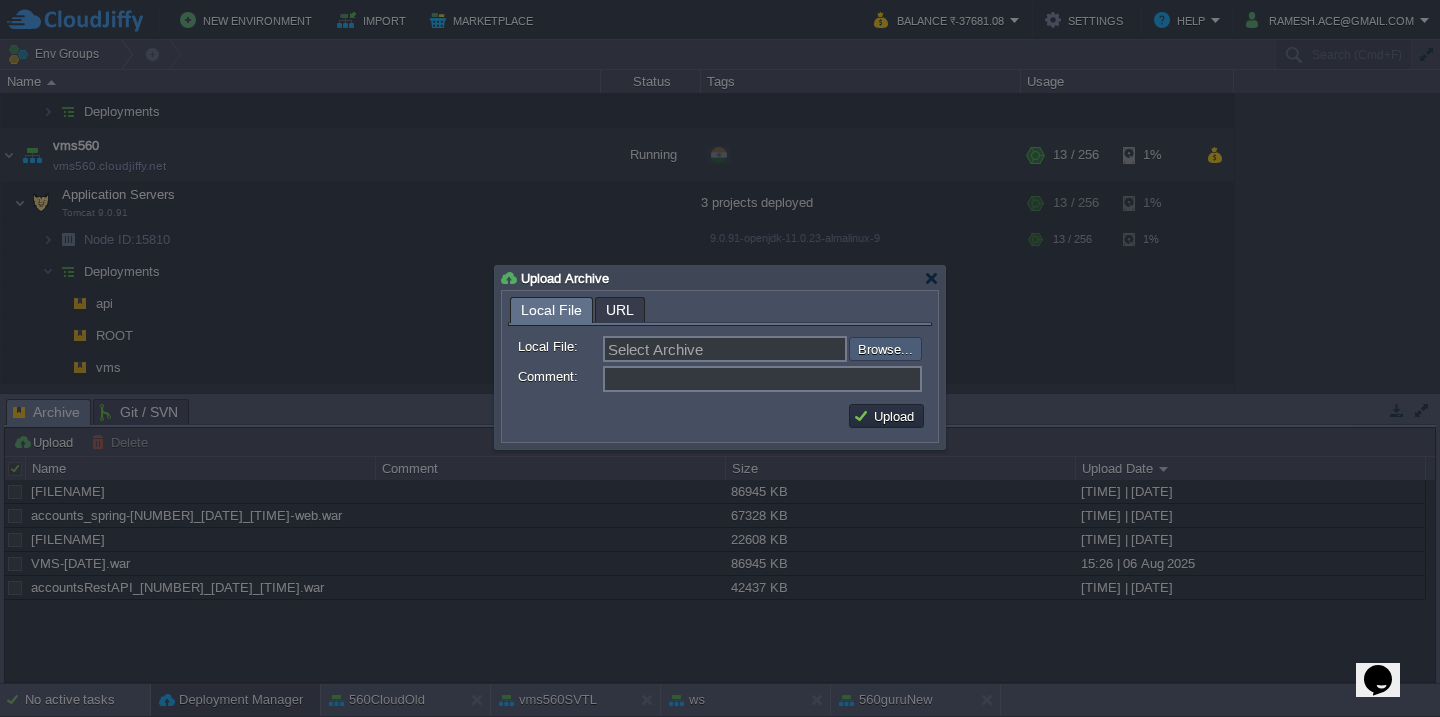 click at bounding box center [795, 349] 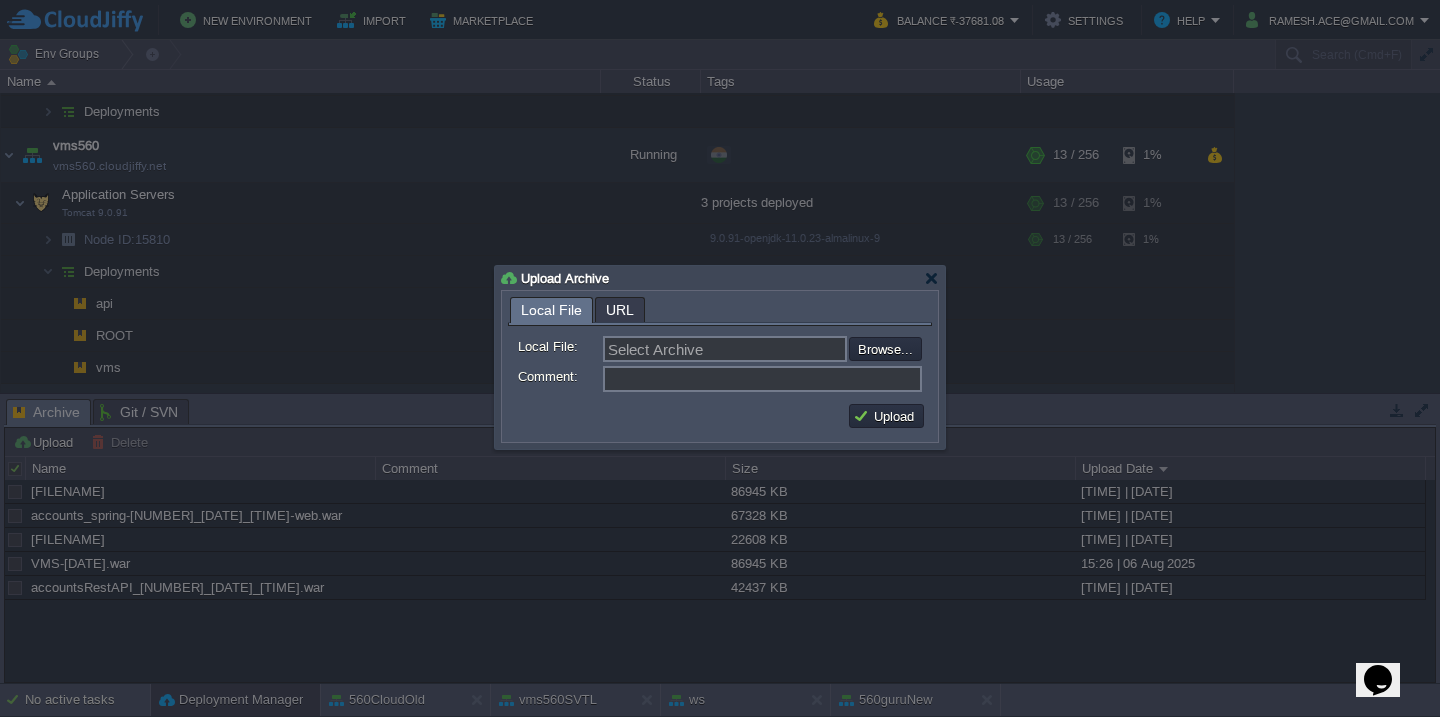 type on "C:\fakepath\utilAPI_[NUMBER]_[DATE]_[TIME].war" 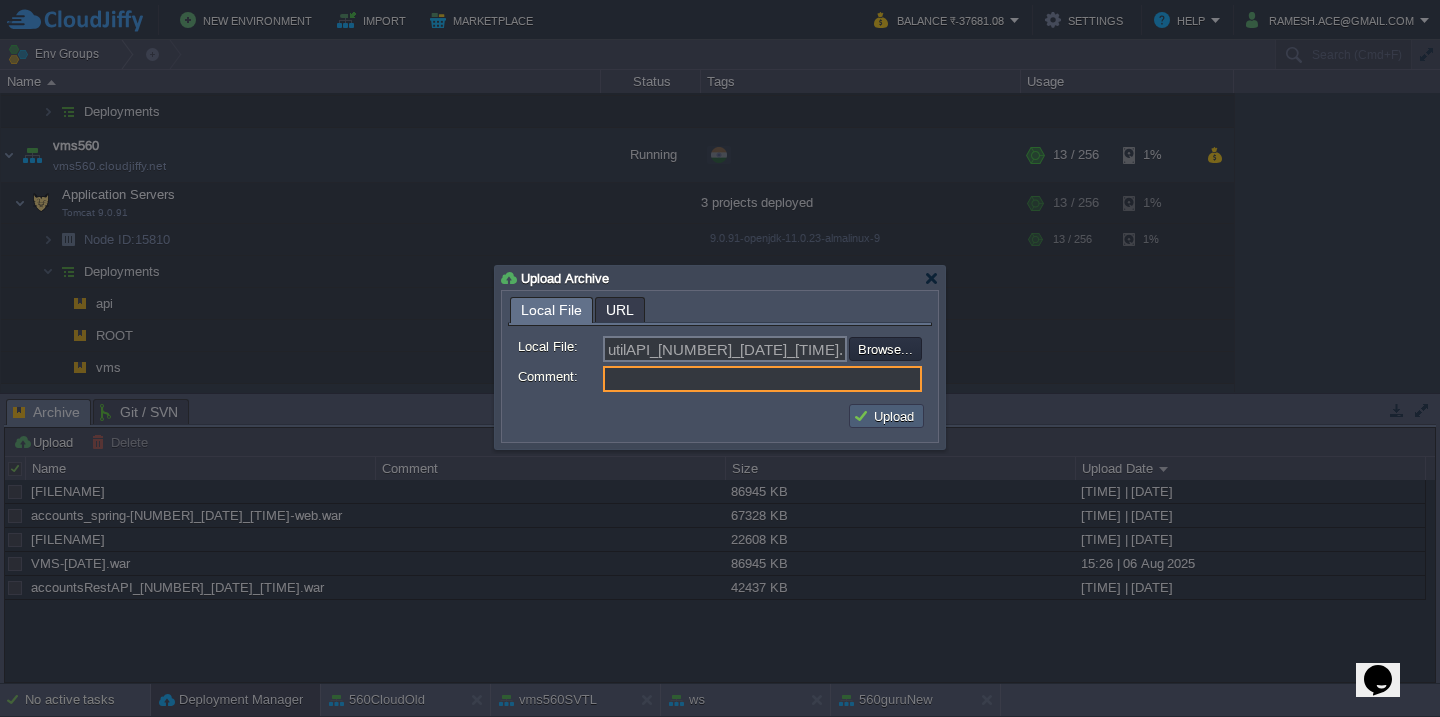 click on "Upload" at bounding box center [886, 416] 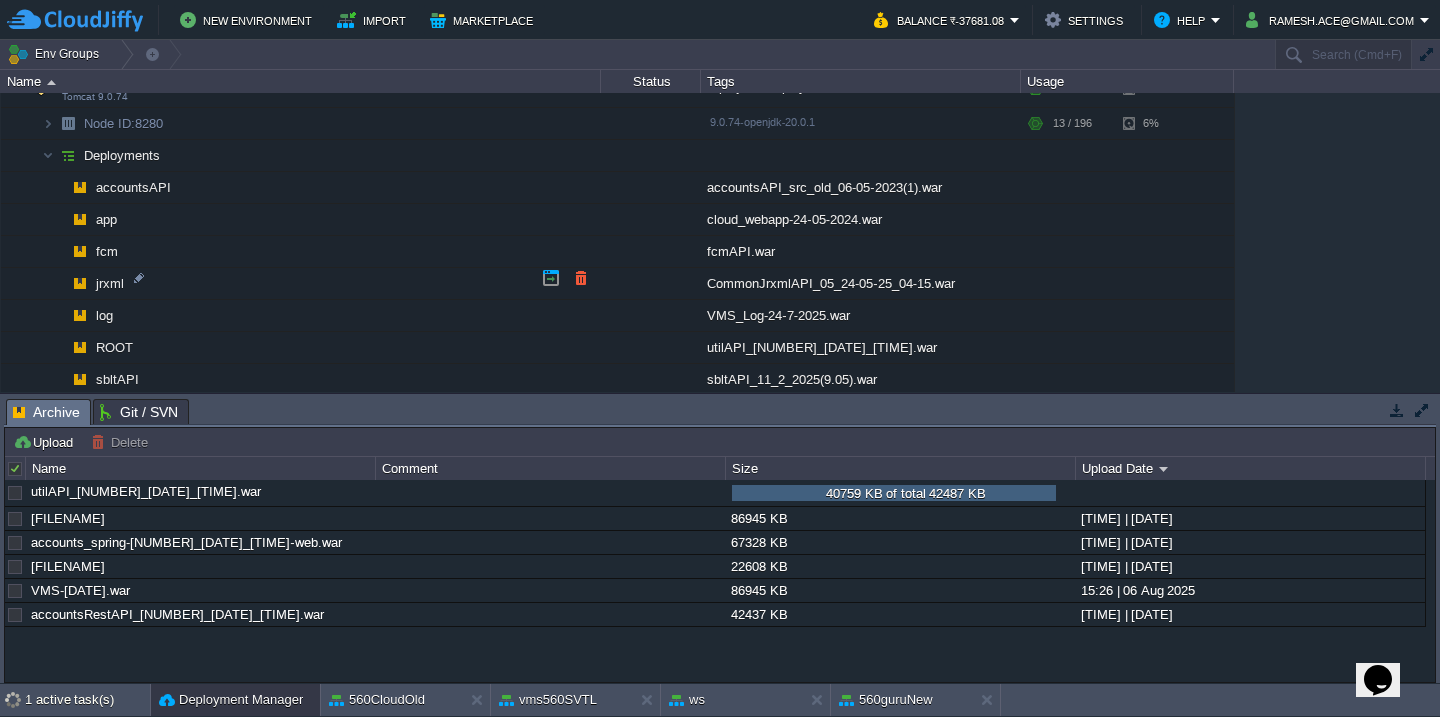 scroll, scrollTop: 2922, scrollLeft: 0, axis: vertical 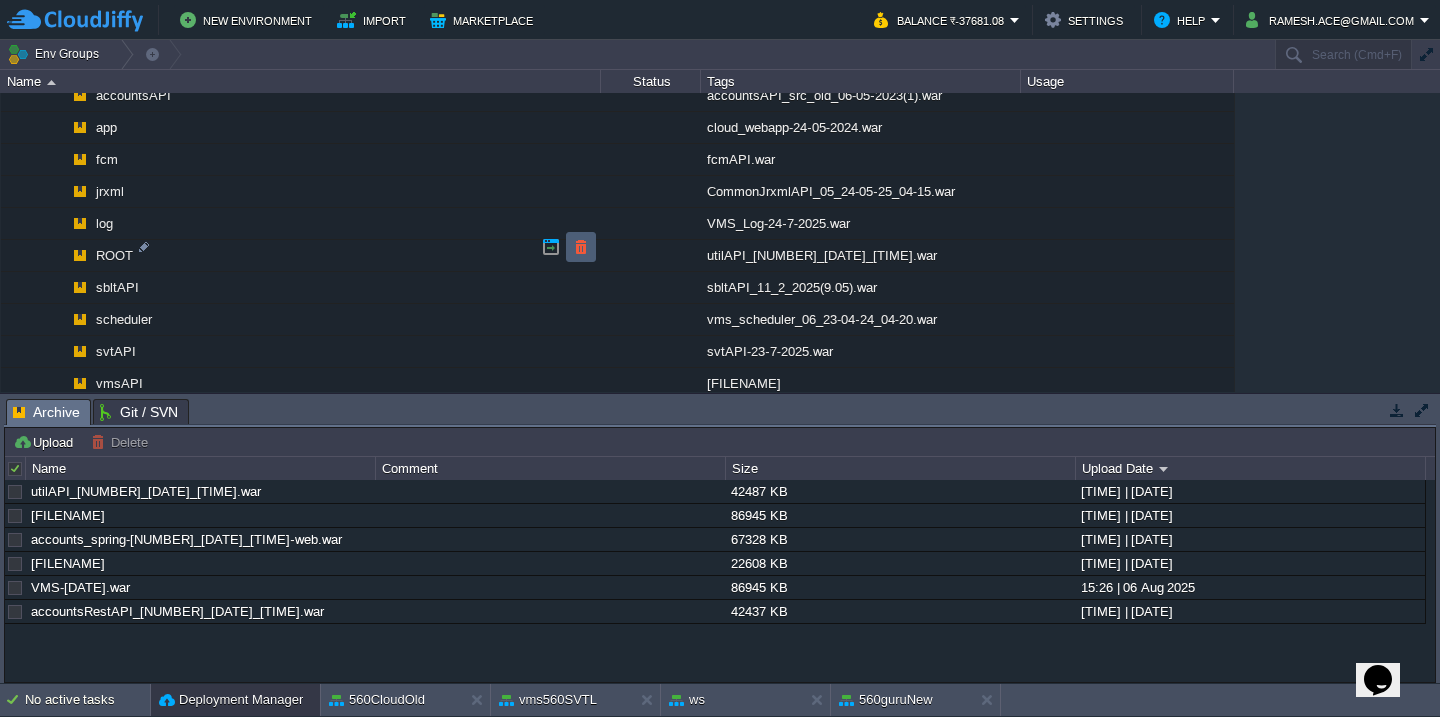 click at bounding box center [581, 247] 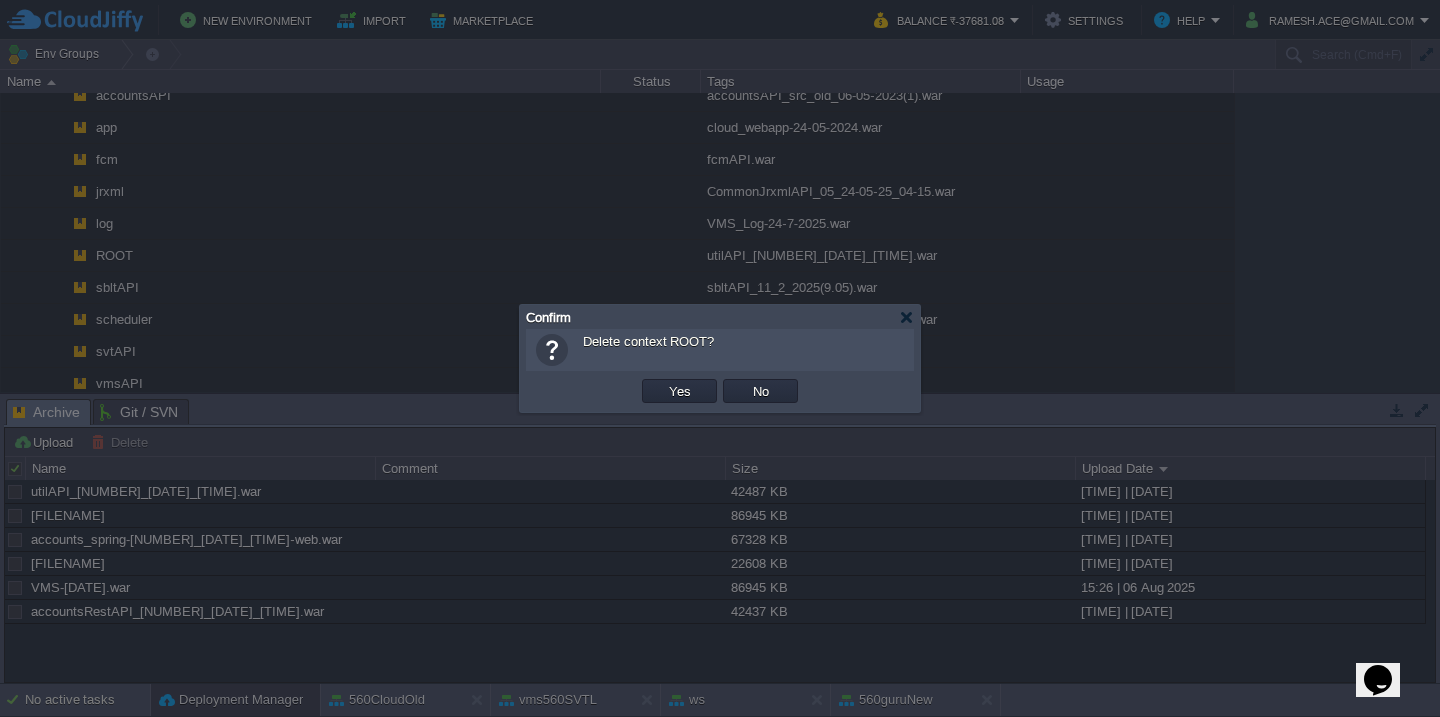 type 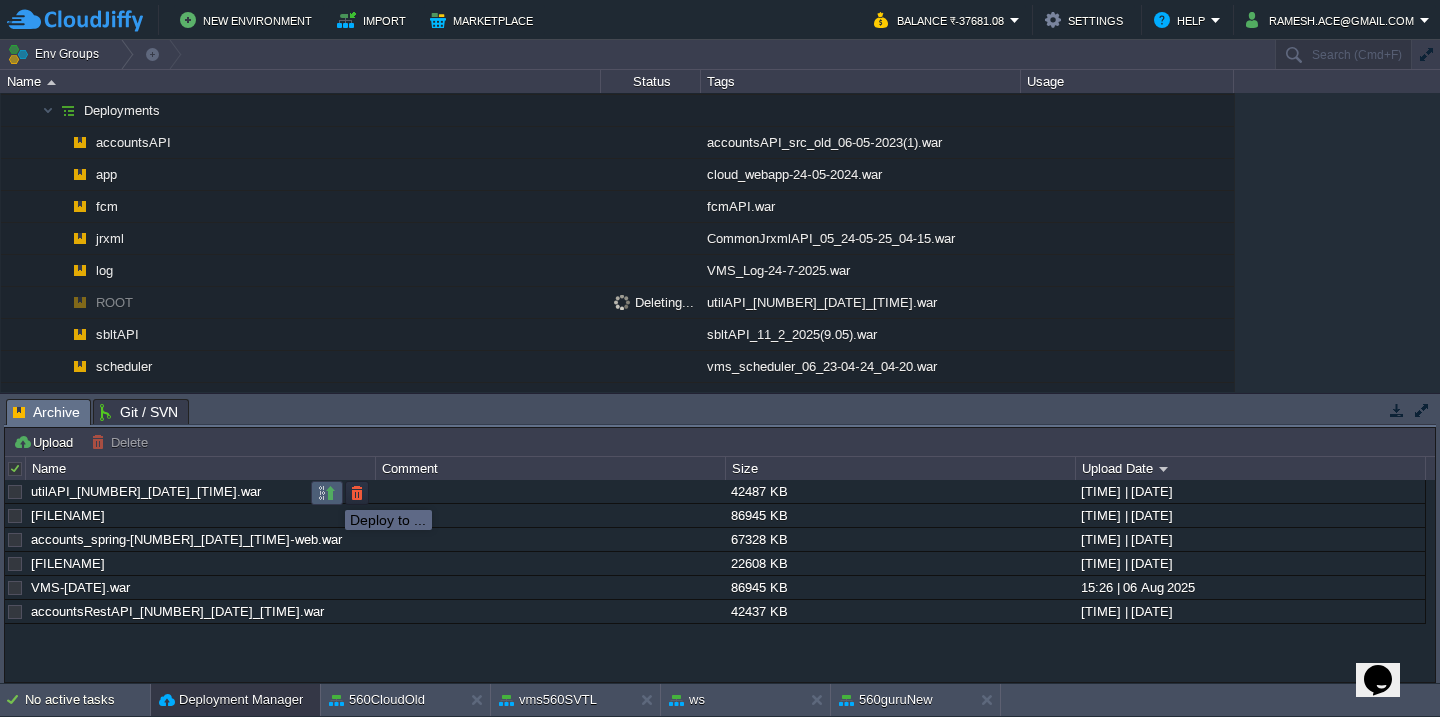 click at bounding box center [327, 493] 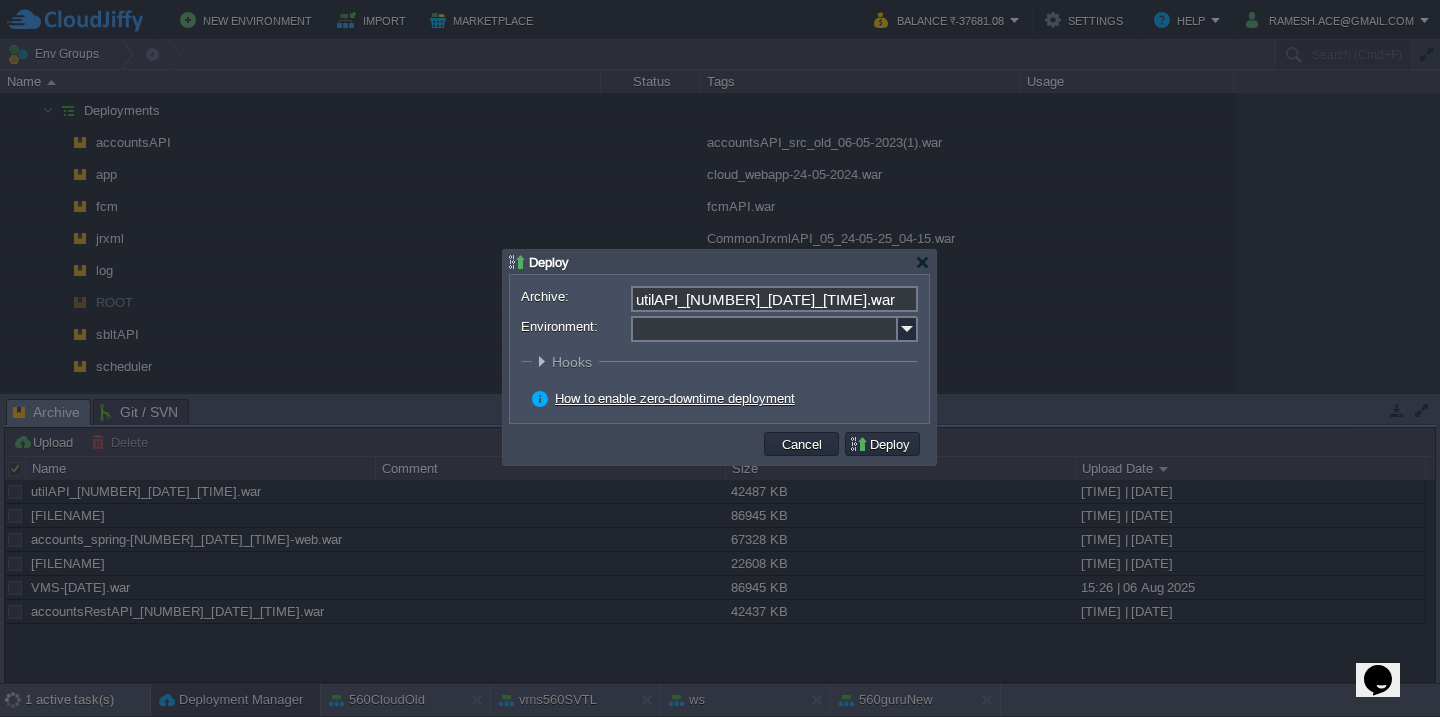 click on "Environment:" at bounding box center (764, 329) 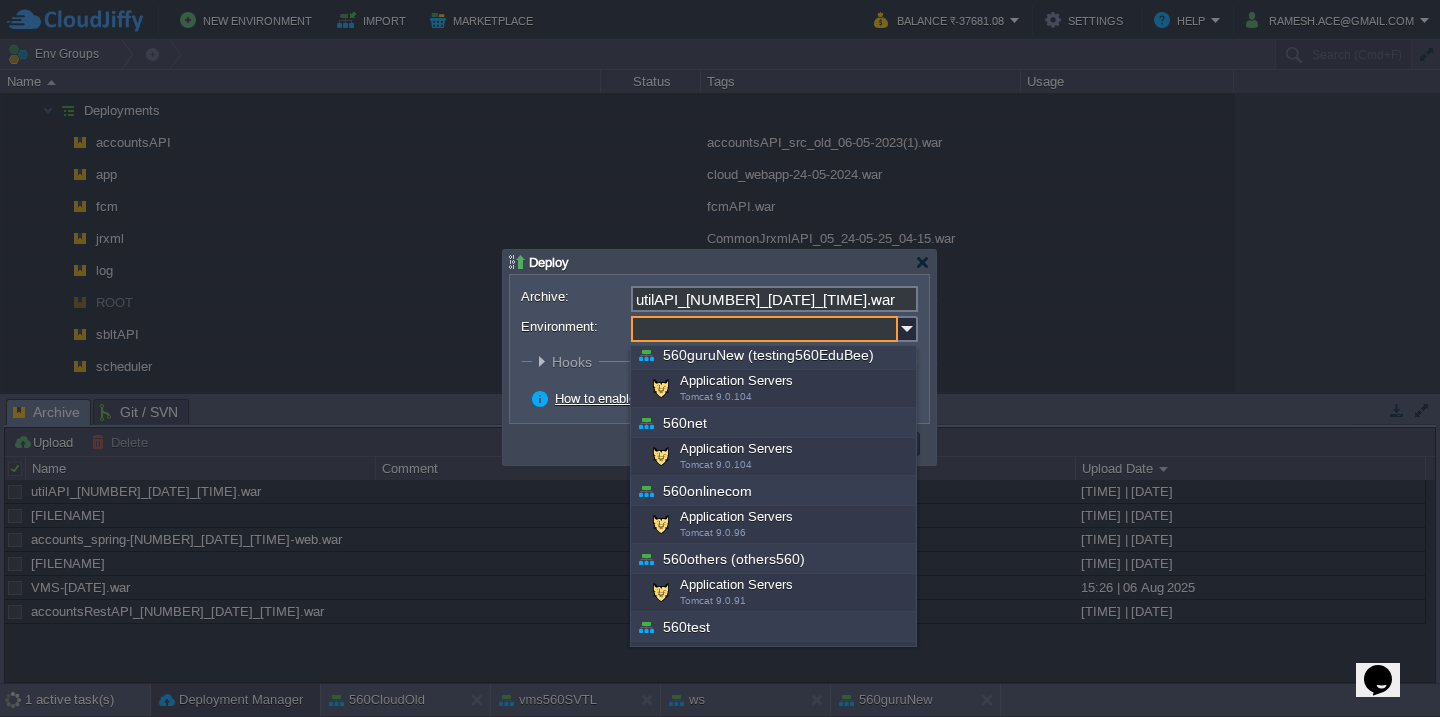 scroll, scrollTop: 652, scrollLeft: 0, axis: vertical 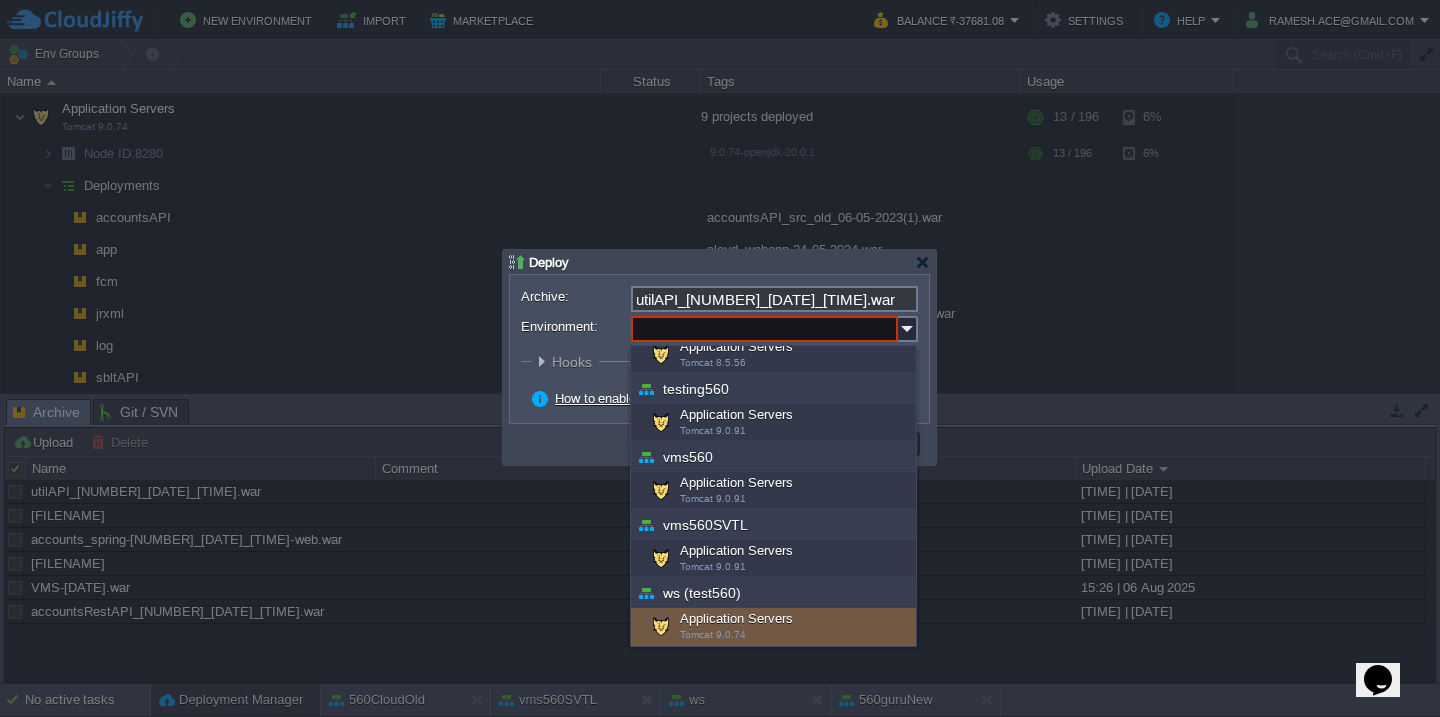 click on "Application Servers Tomcat 9.0.74" at bounding box center (773, 627) 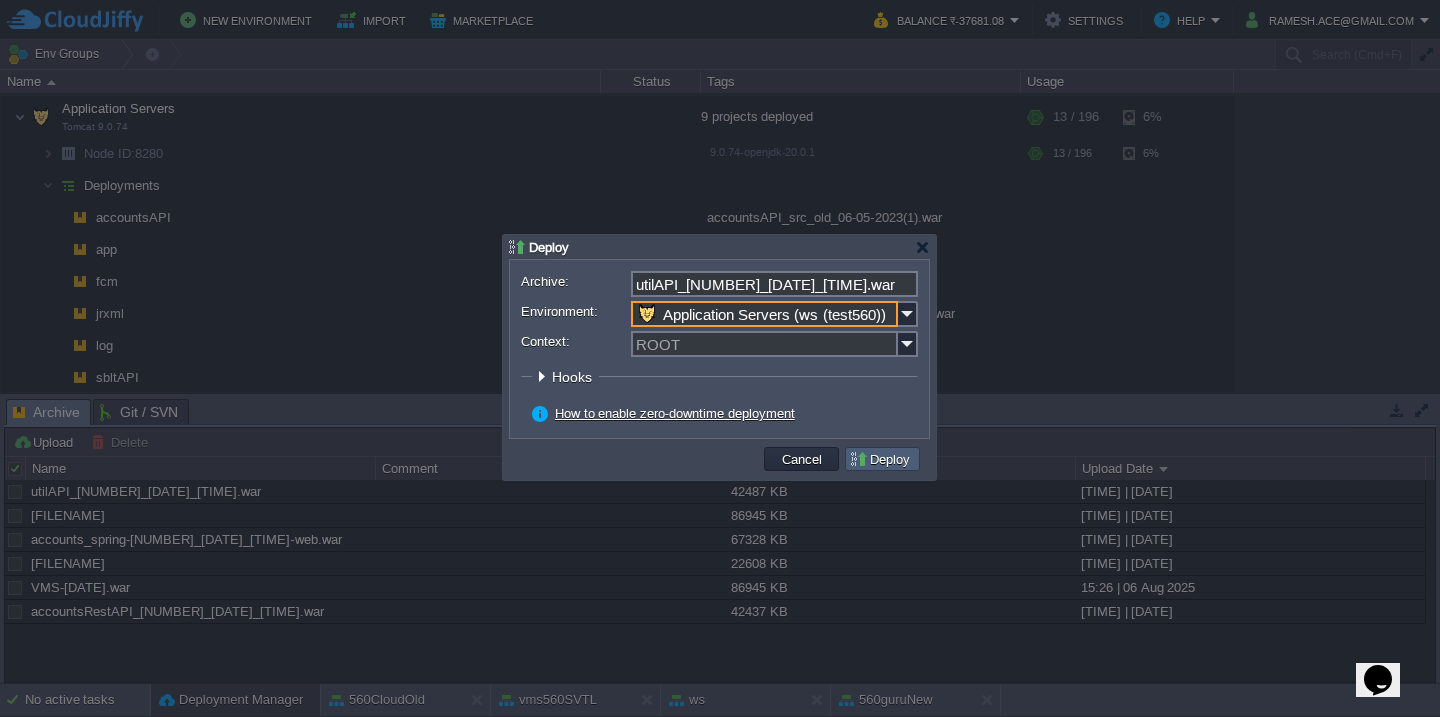 click on "Deploy" at bounding box center [882, 459] 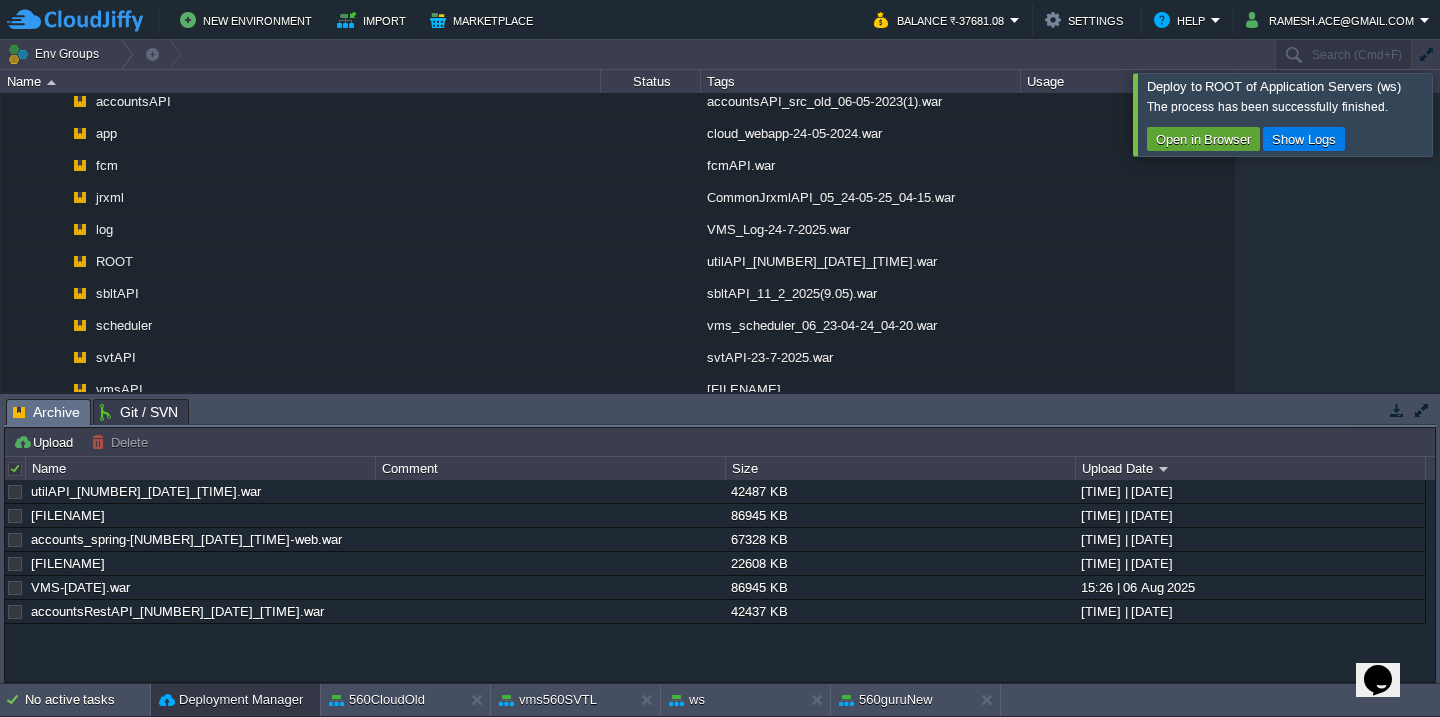 scroll, scrollTop: 2800, scrollLeft: 0, axis: vertical 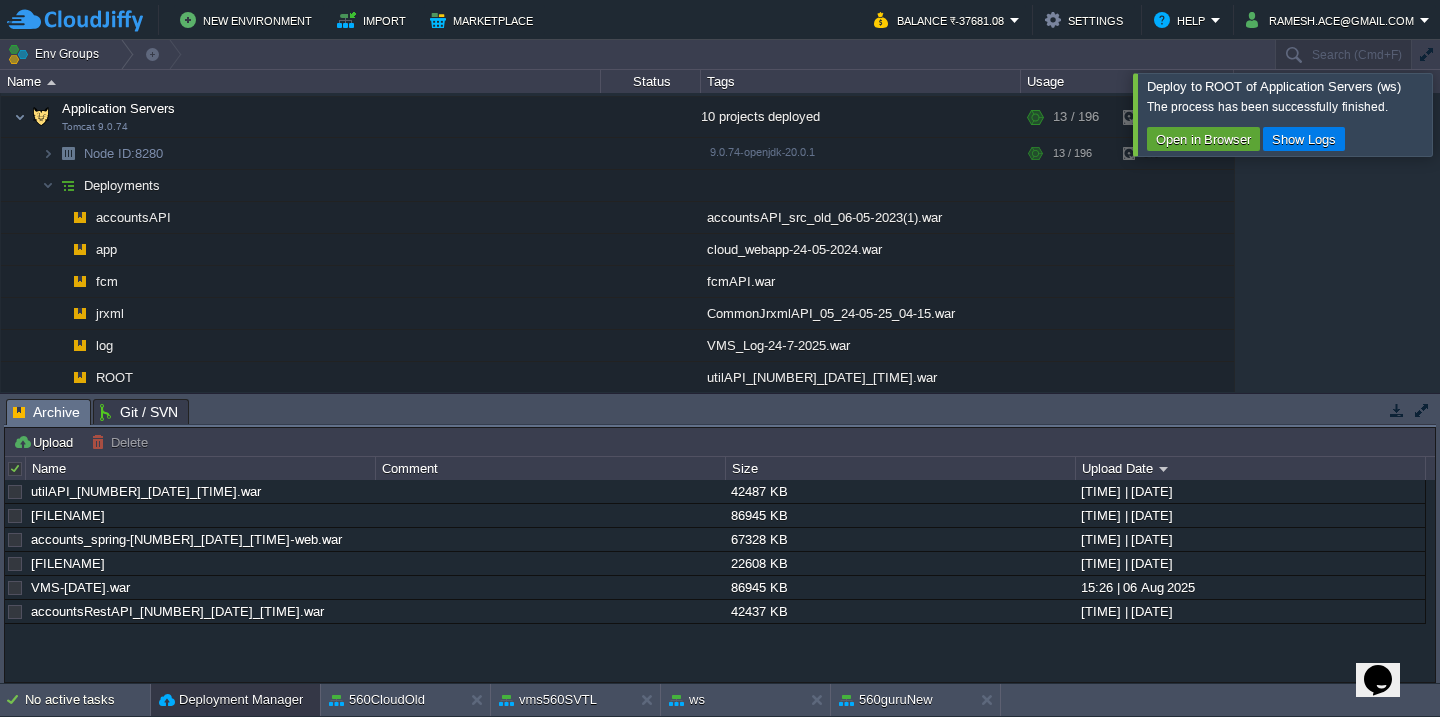 click at bounding box center (1464, 114) 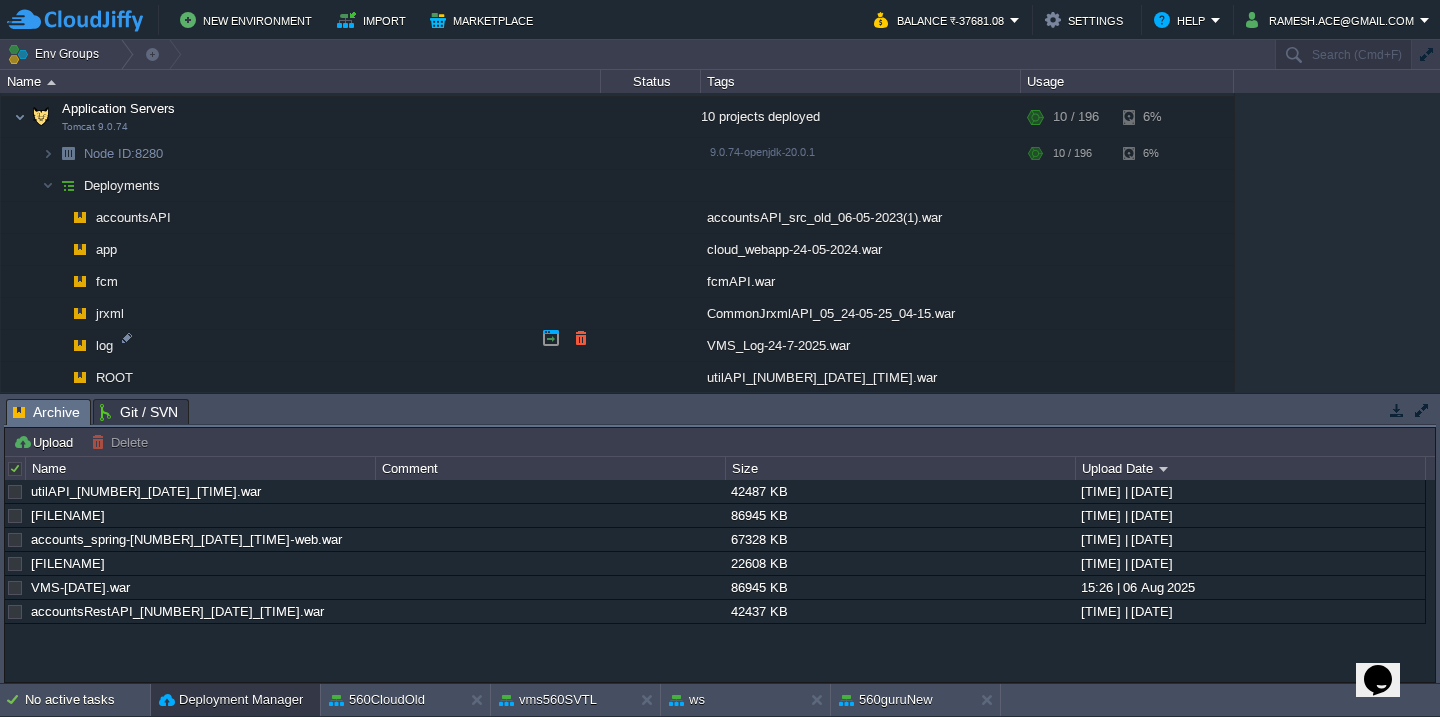 scroll, scrollTop: 2922, scrollLeft: 0, axis: vertical 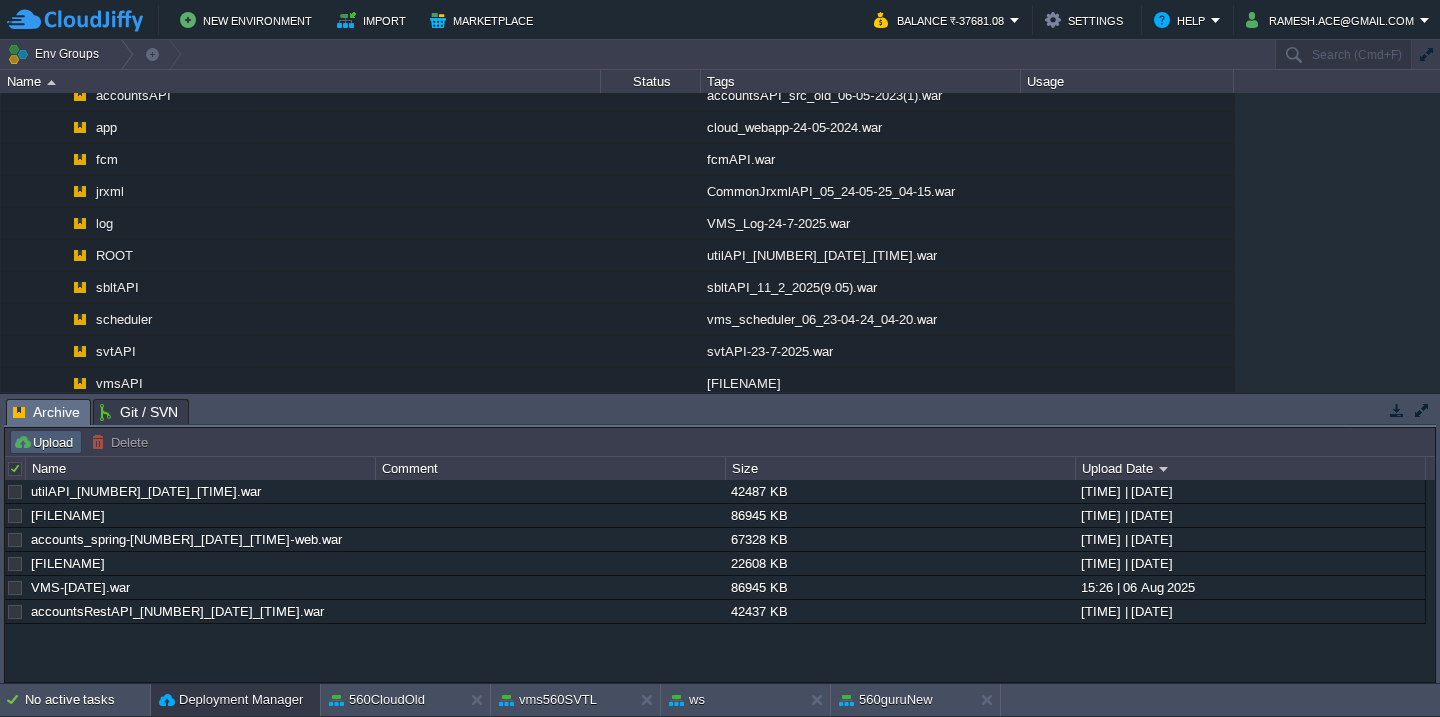click on "Upload" at bounding box center (46, 442) 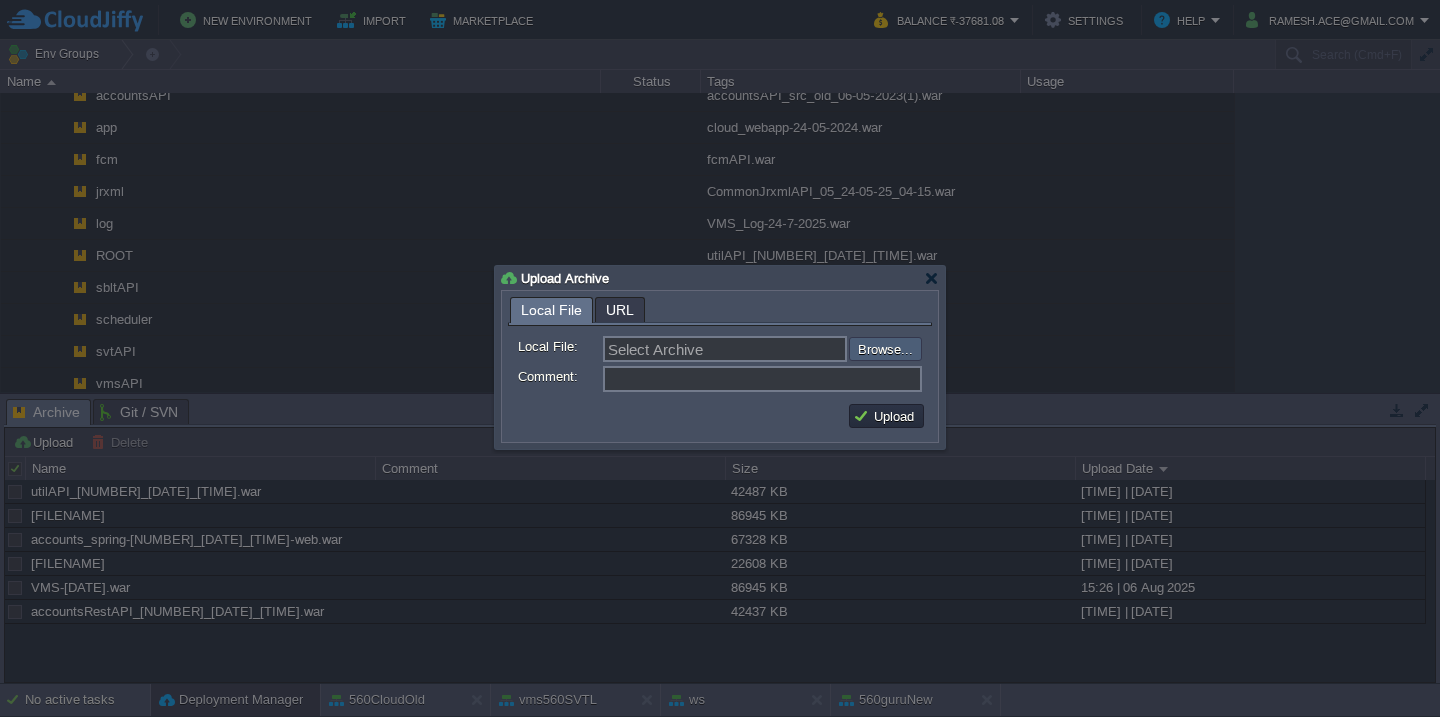 click at bounding box center [795, 349] 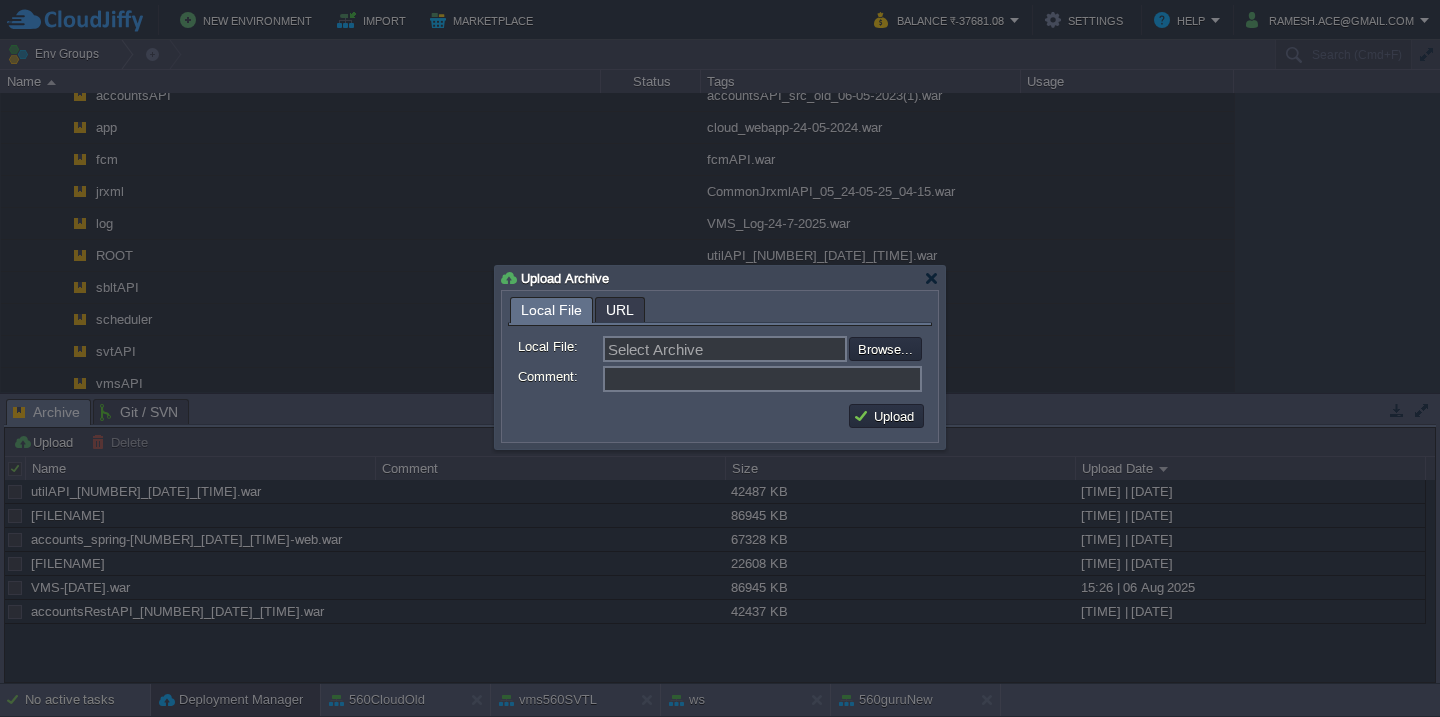 type on "C:\fakepath\[FILENAME]" 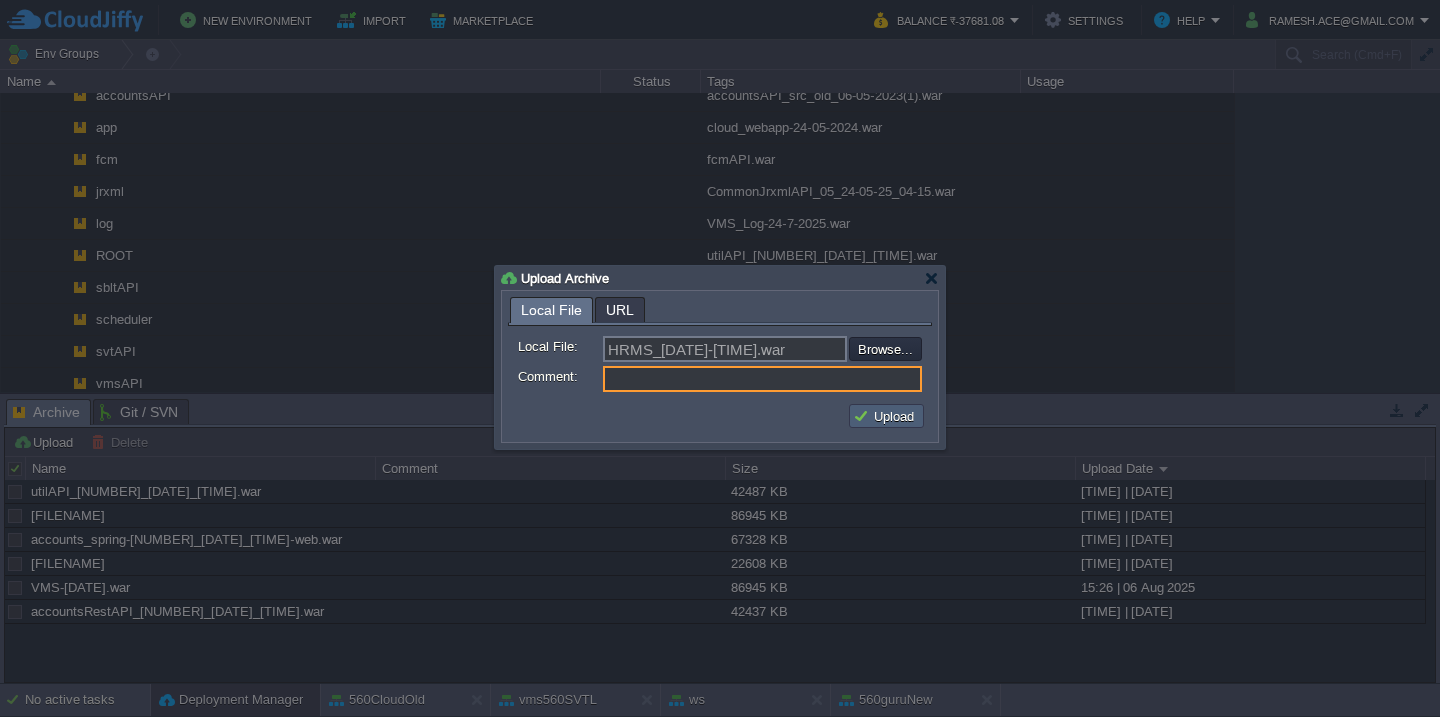 click on "Upload" at bounding box center (886, 416) 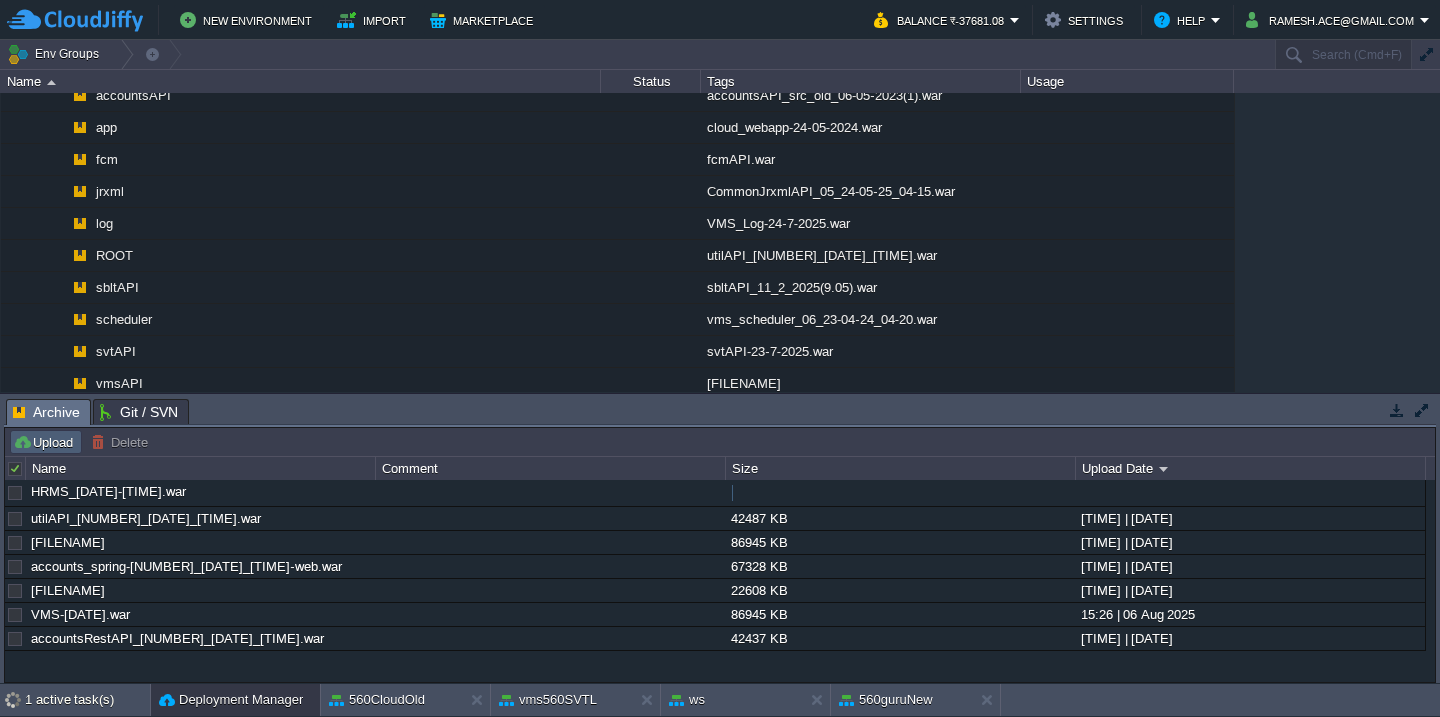 click on "Upload" at bounding box center (46, 442) 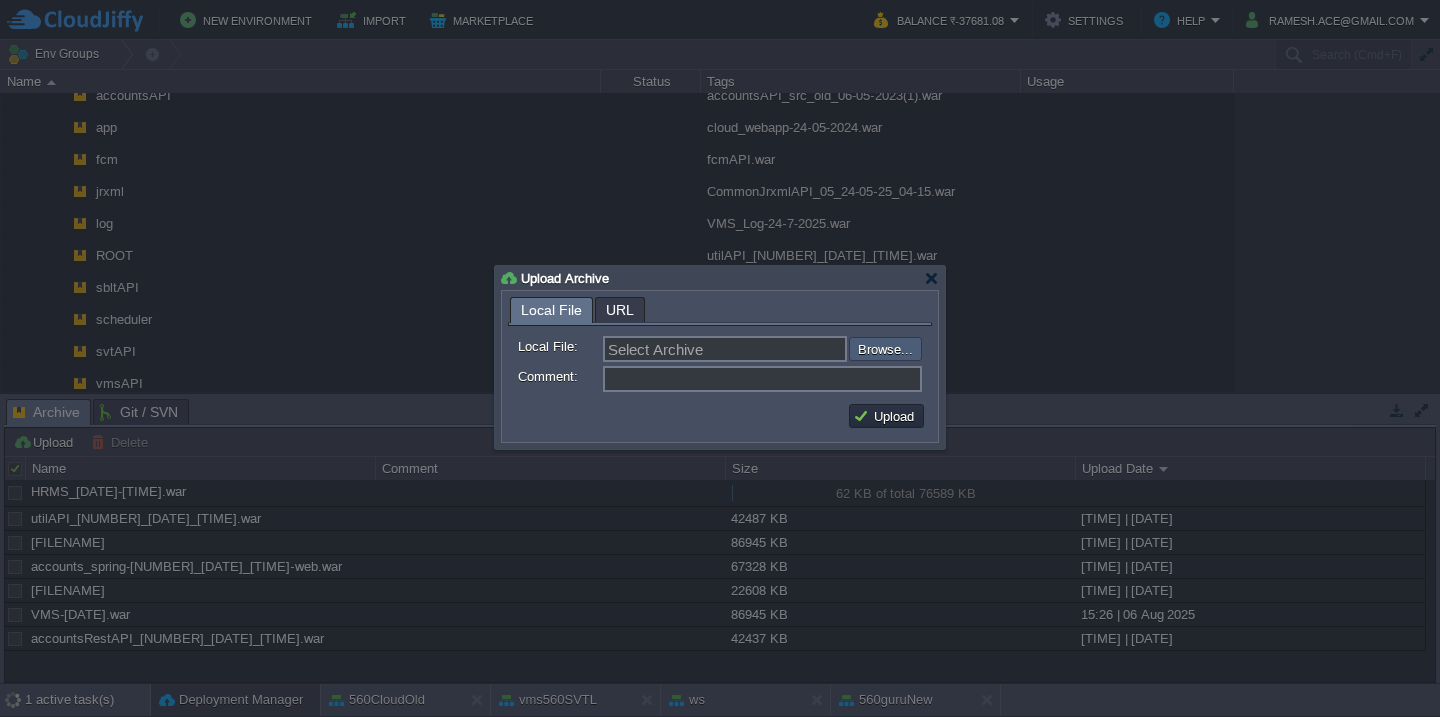 click at bounding box center (795, 349) 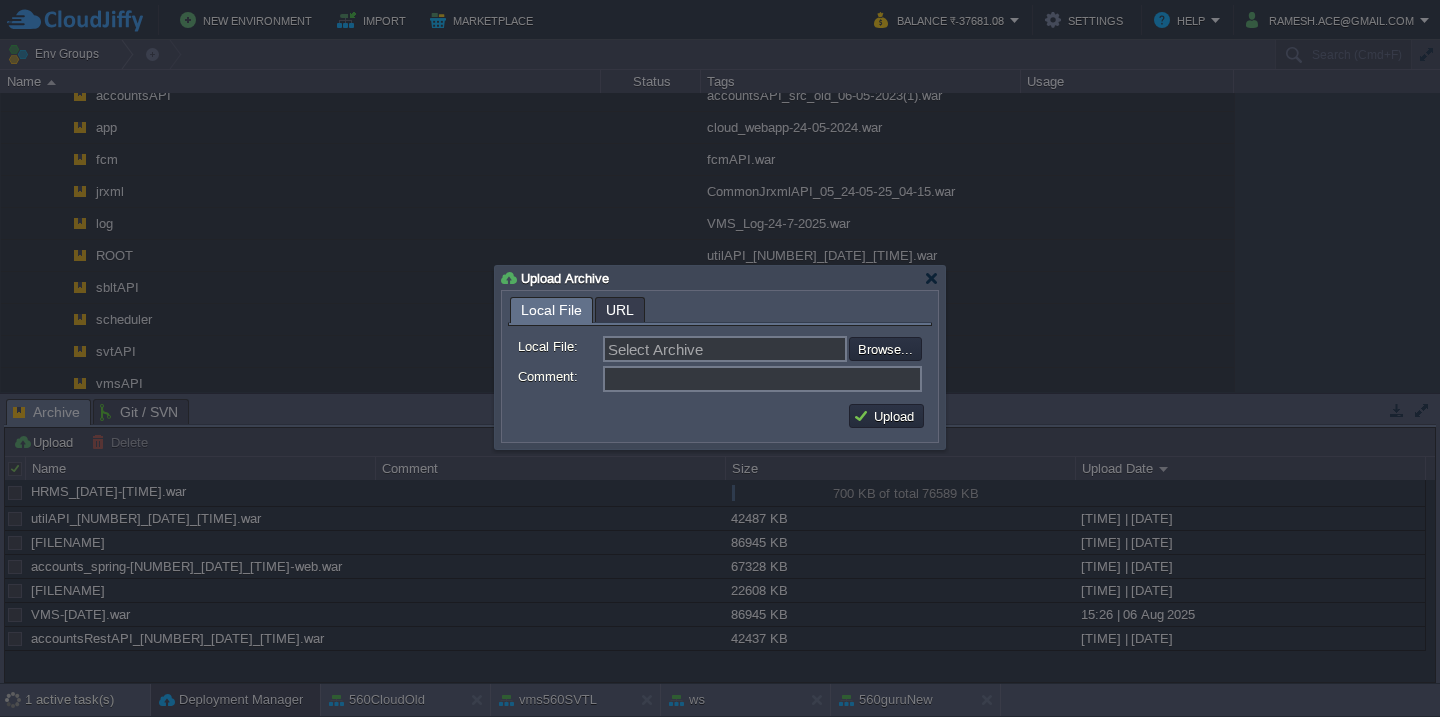 type on "C:\fakepath\HRMSAPI_[DATE]-[TIME].war" 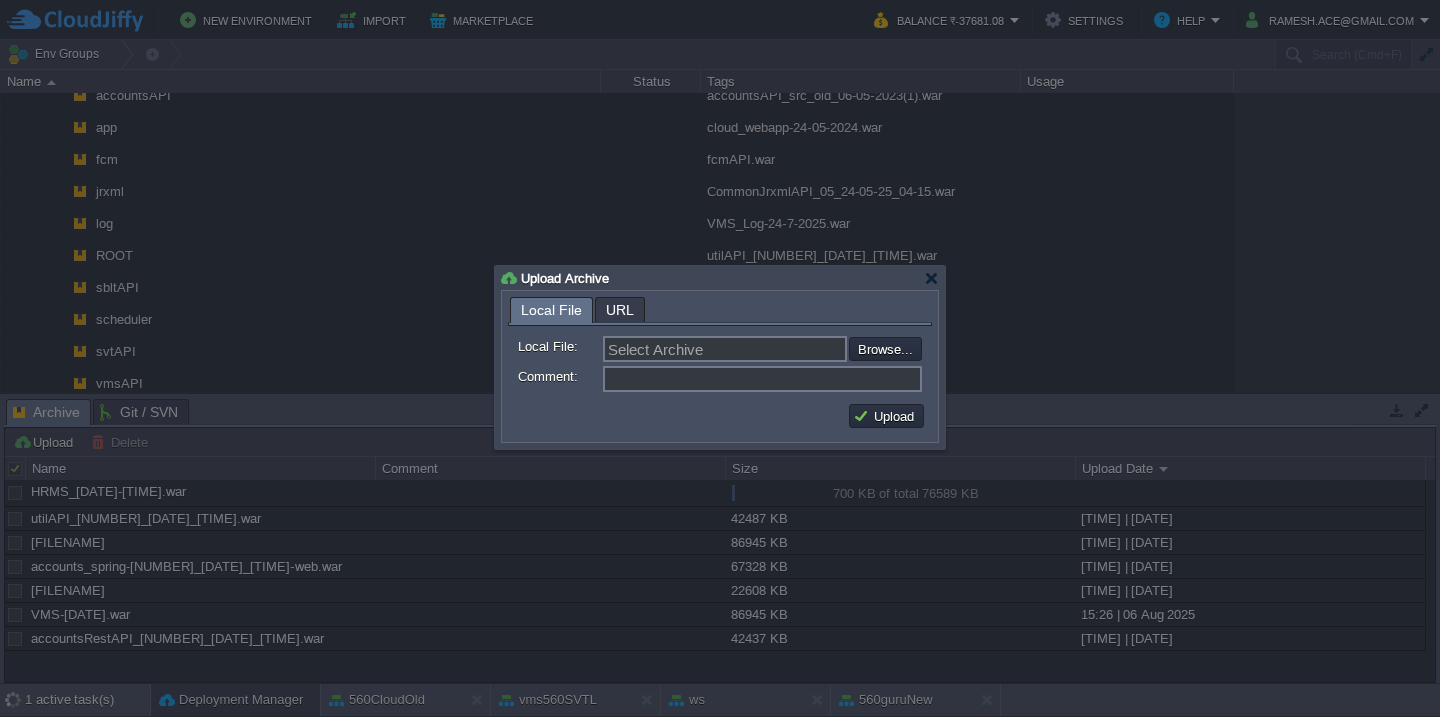 type on "HRMSAPI_[DATE]-[TIME].war" 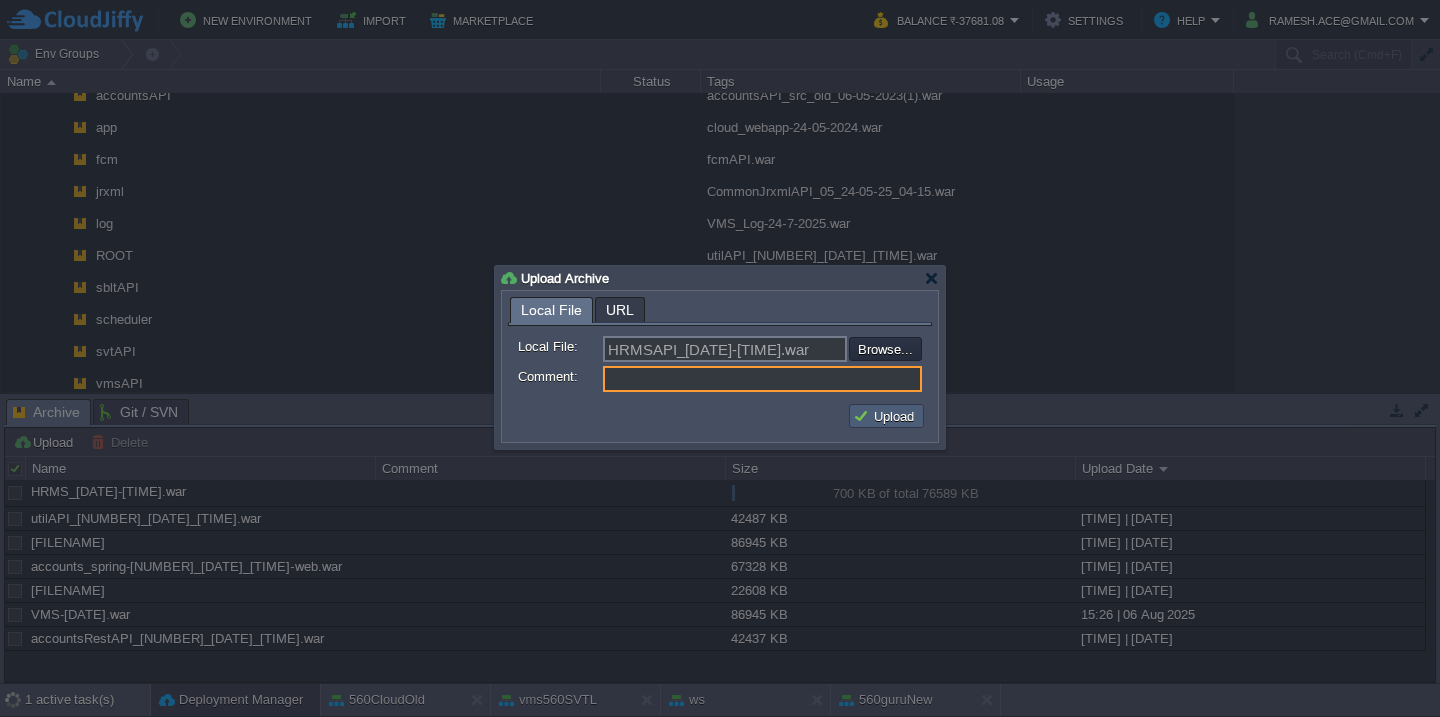 click on "Upload" at bounding box center [886, 416] 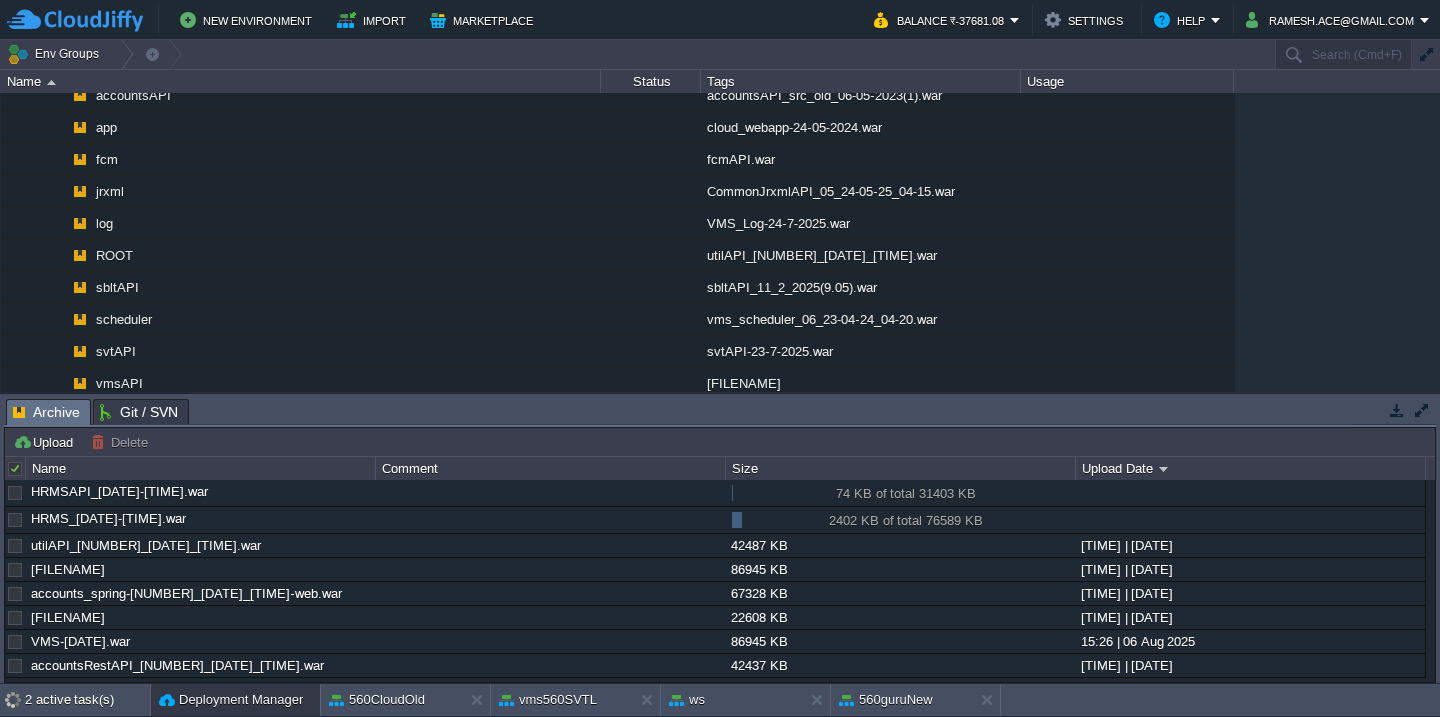click at bounding box center [16, 469] 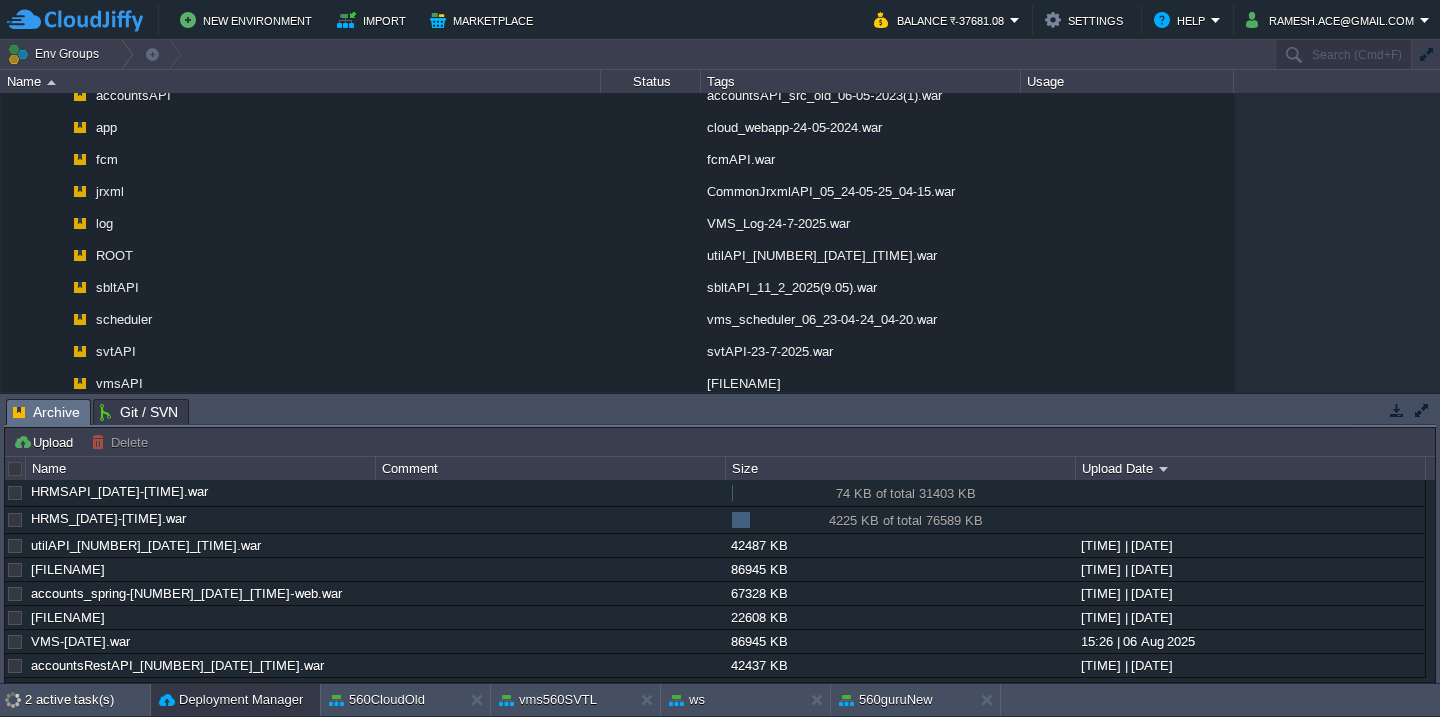 click at bounding box center (16, 469) 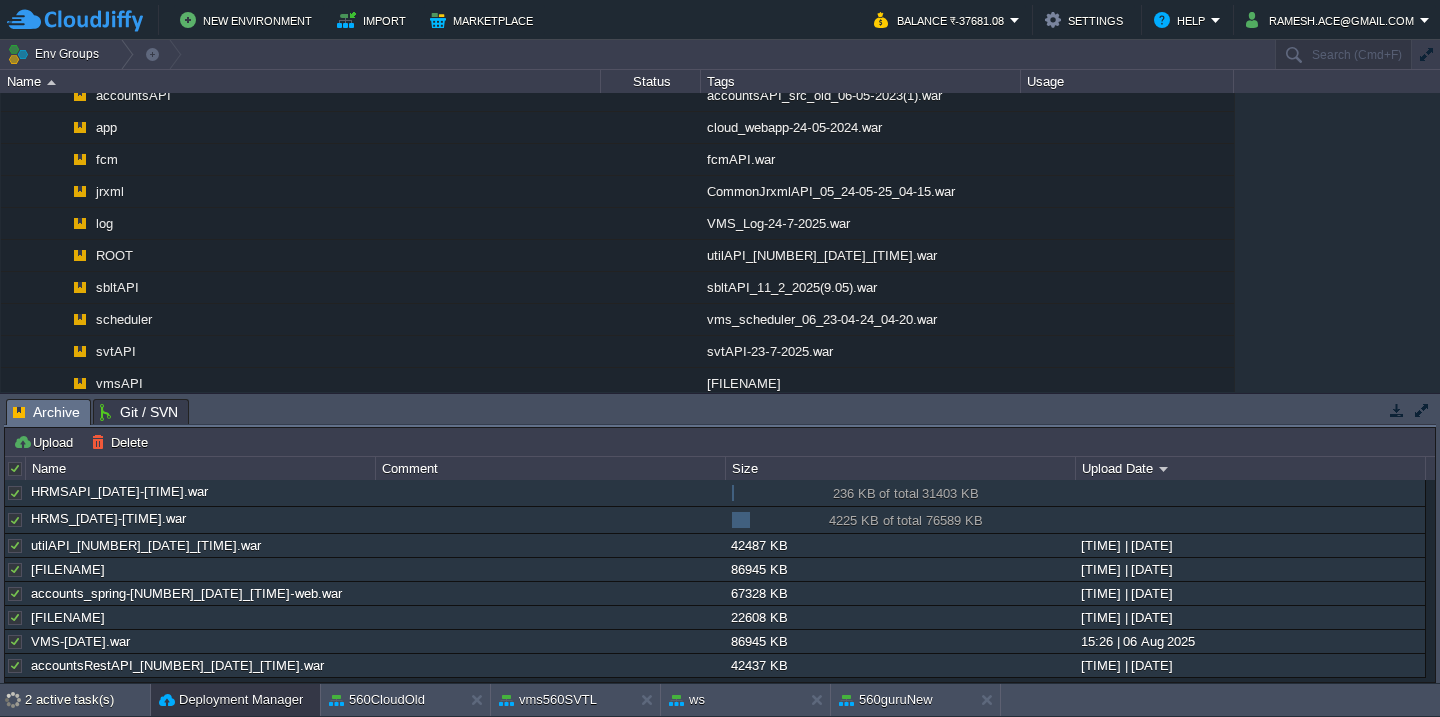 click at bounding box center (15, 493) 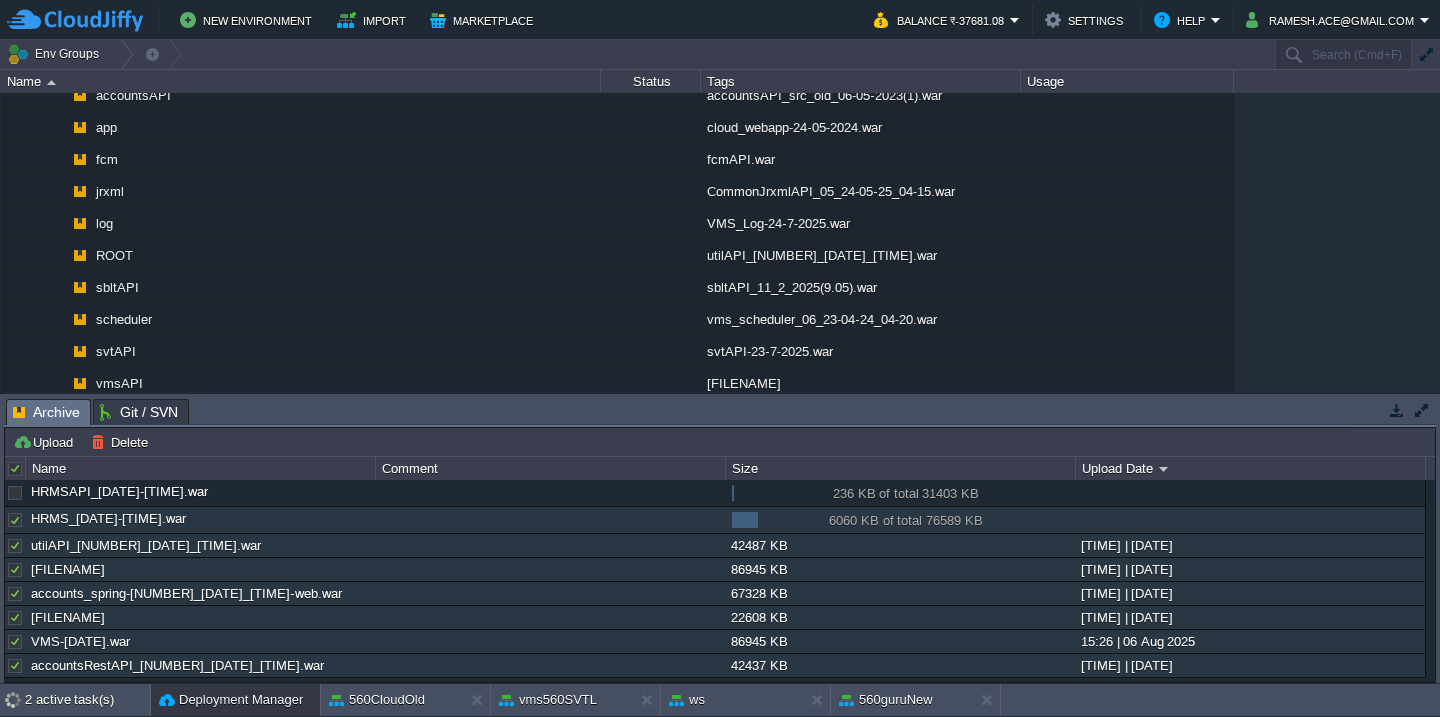 click at bounding box center [15, 520] 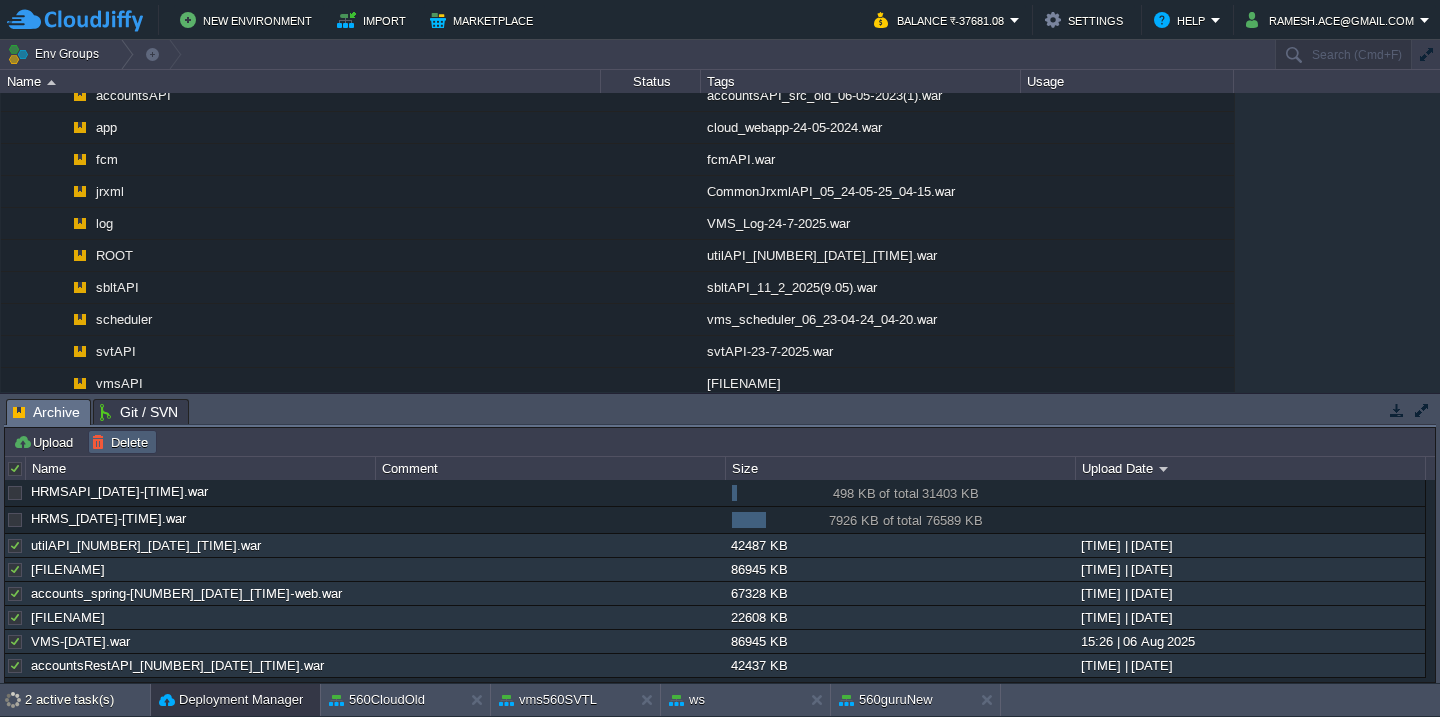 click on "Delete" at bounding box center [122, 442] 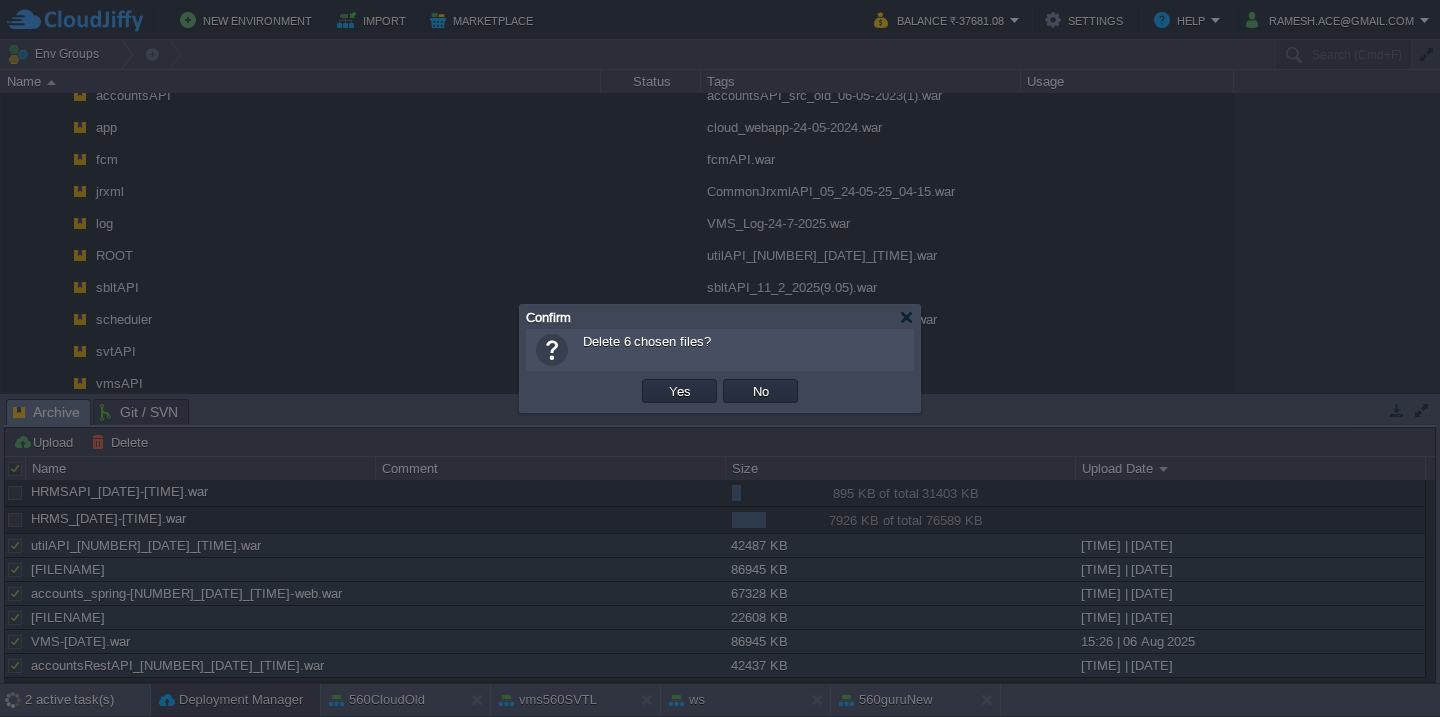 type 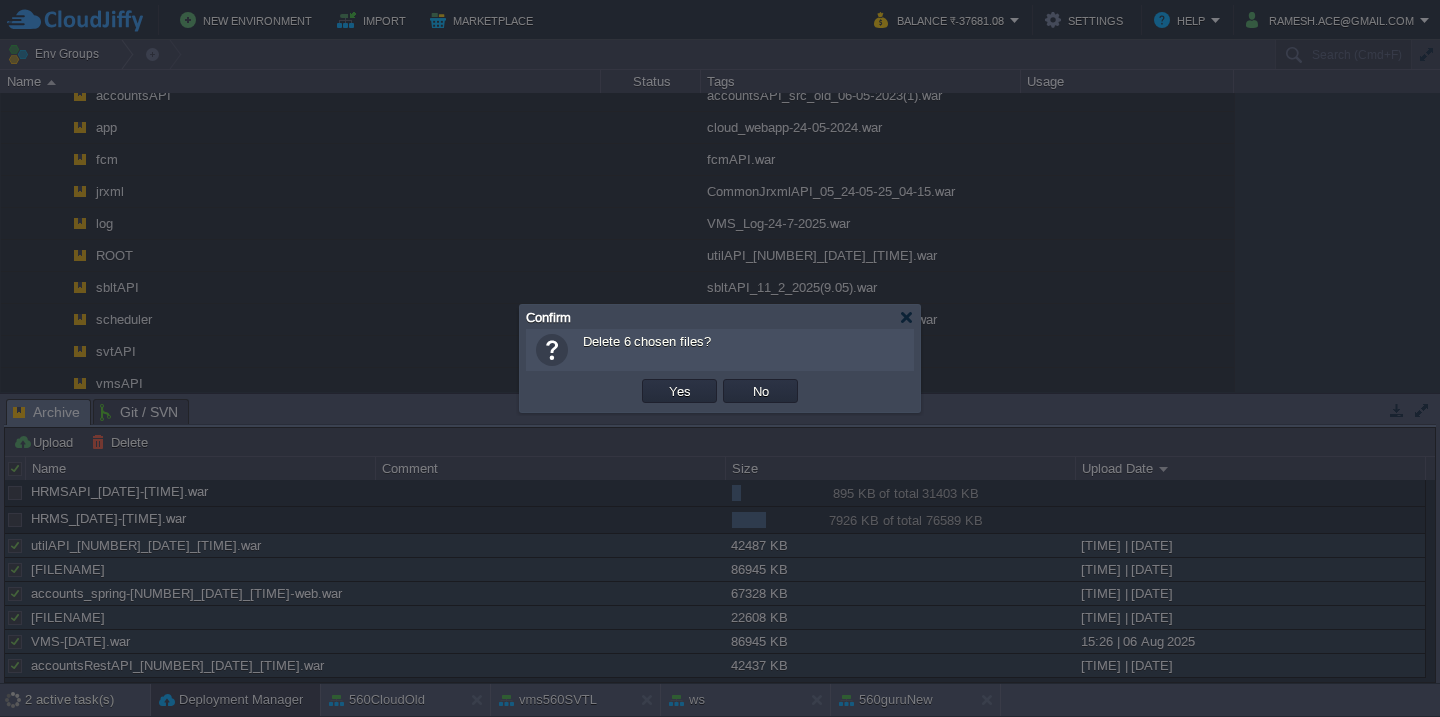 click on "Yes" at bounding box center [680, 391] 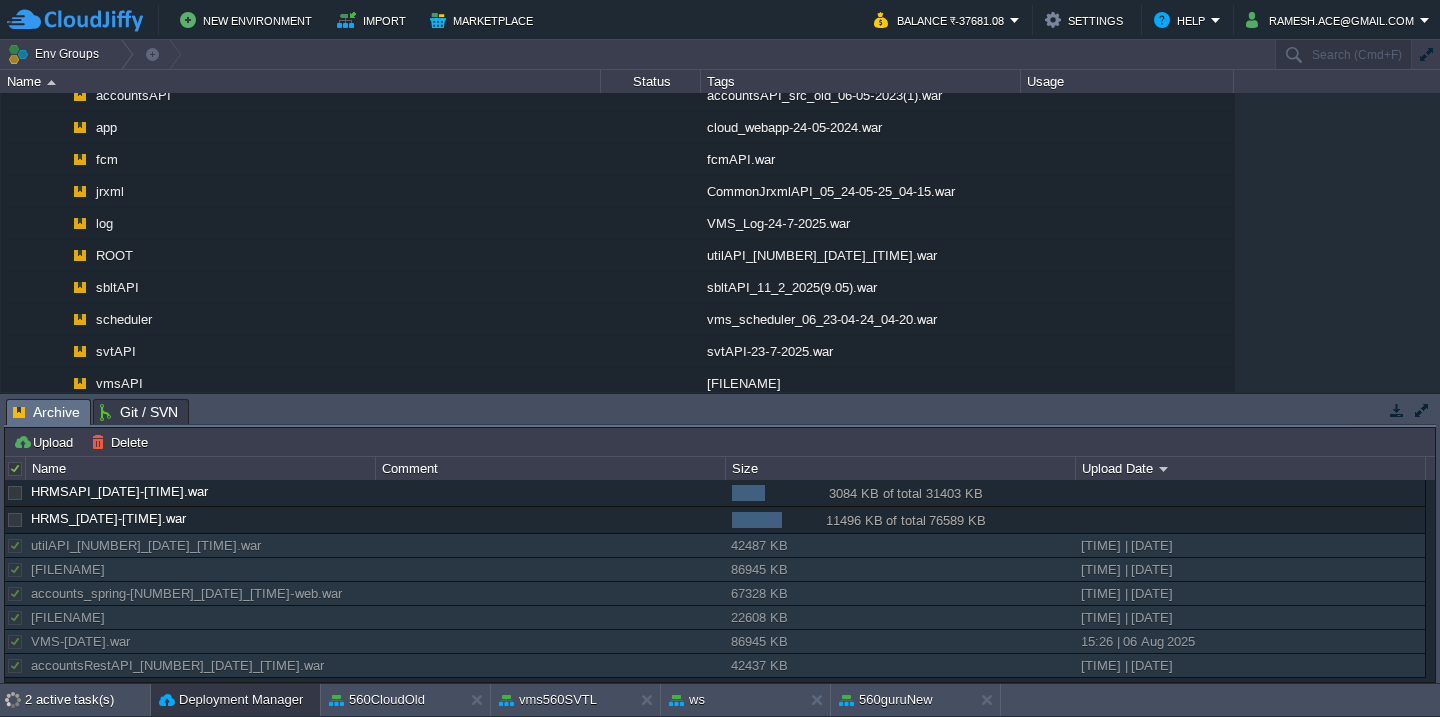 scroll, scrollTop: 0, scrollLeft: 0, axis: both 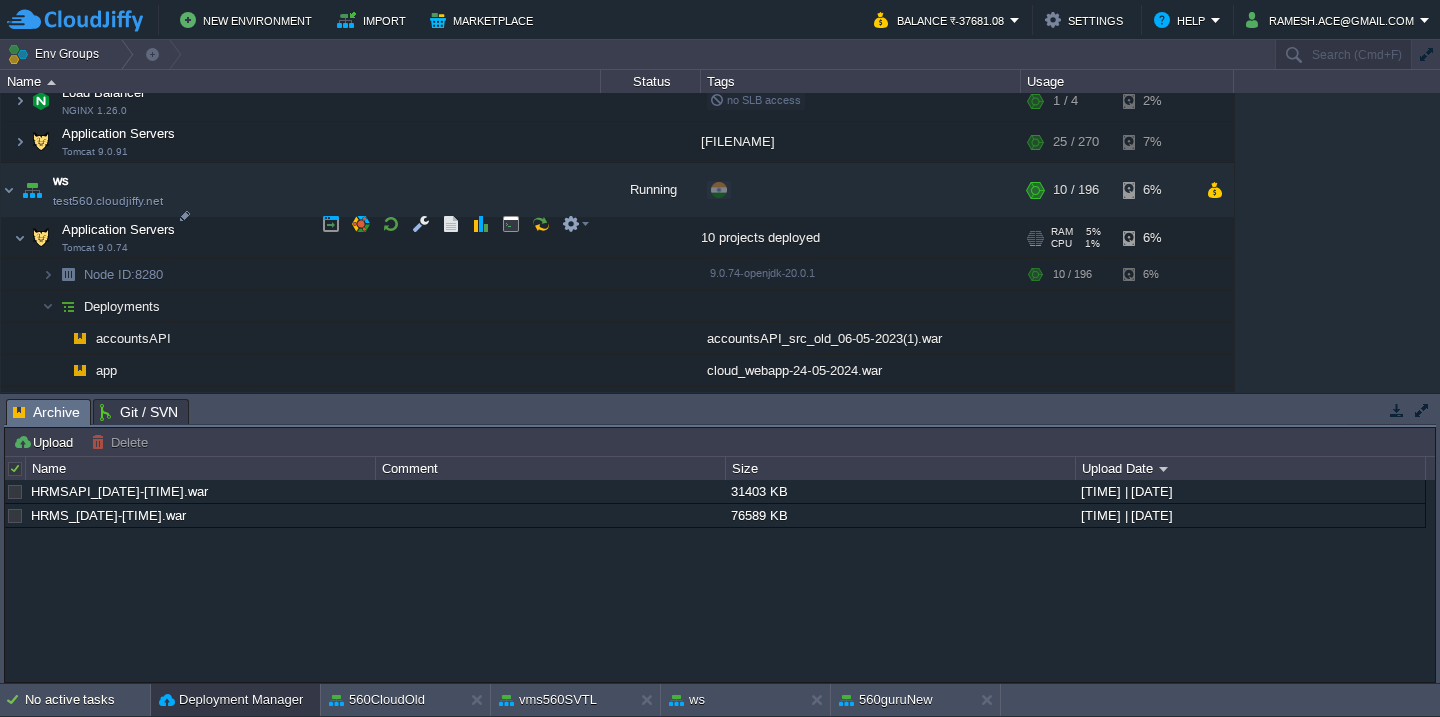 click on "Application Servers Tomcat 9.0.74" at bounding box center [301, 238] 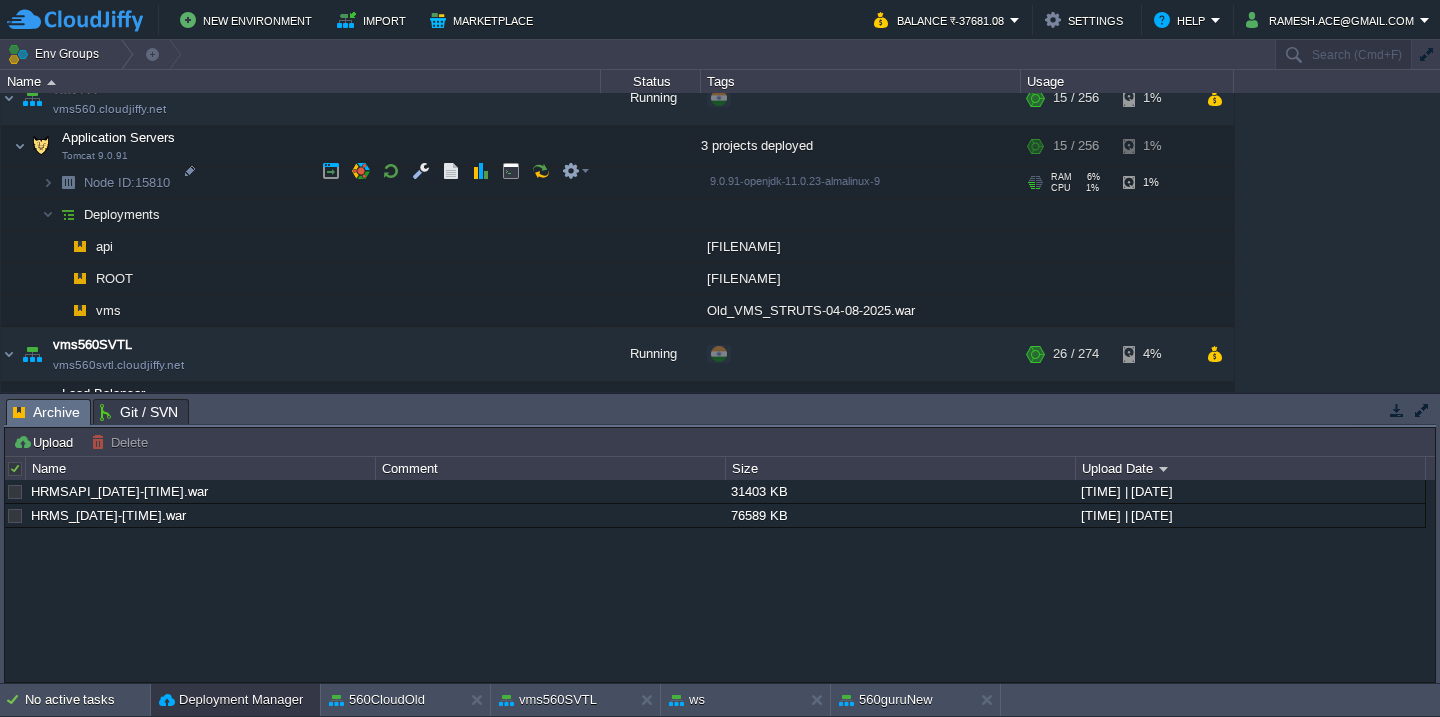 scroll, scrollTop: 2377, scrollLeft: 0, axis: vertical 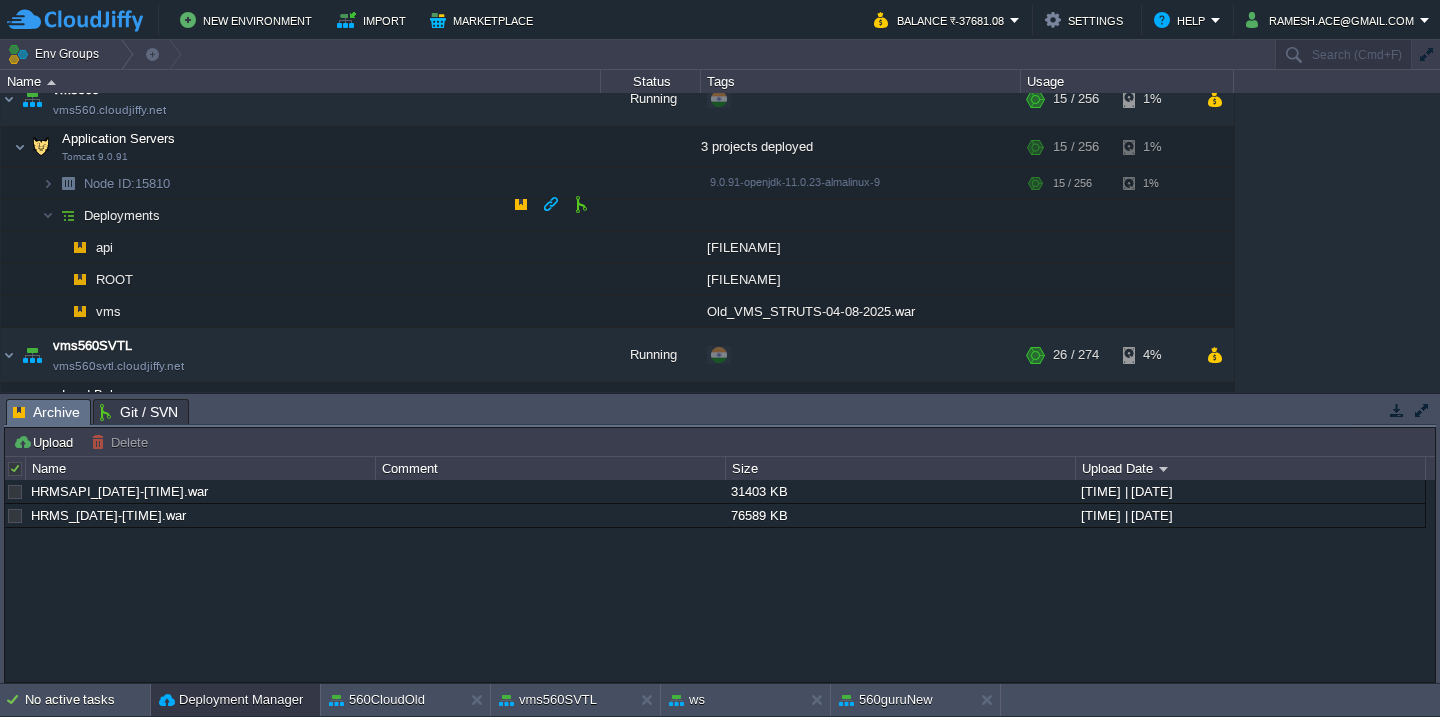 click on "Deployments" at bounding box center (301, 216) 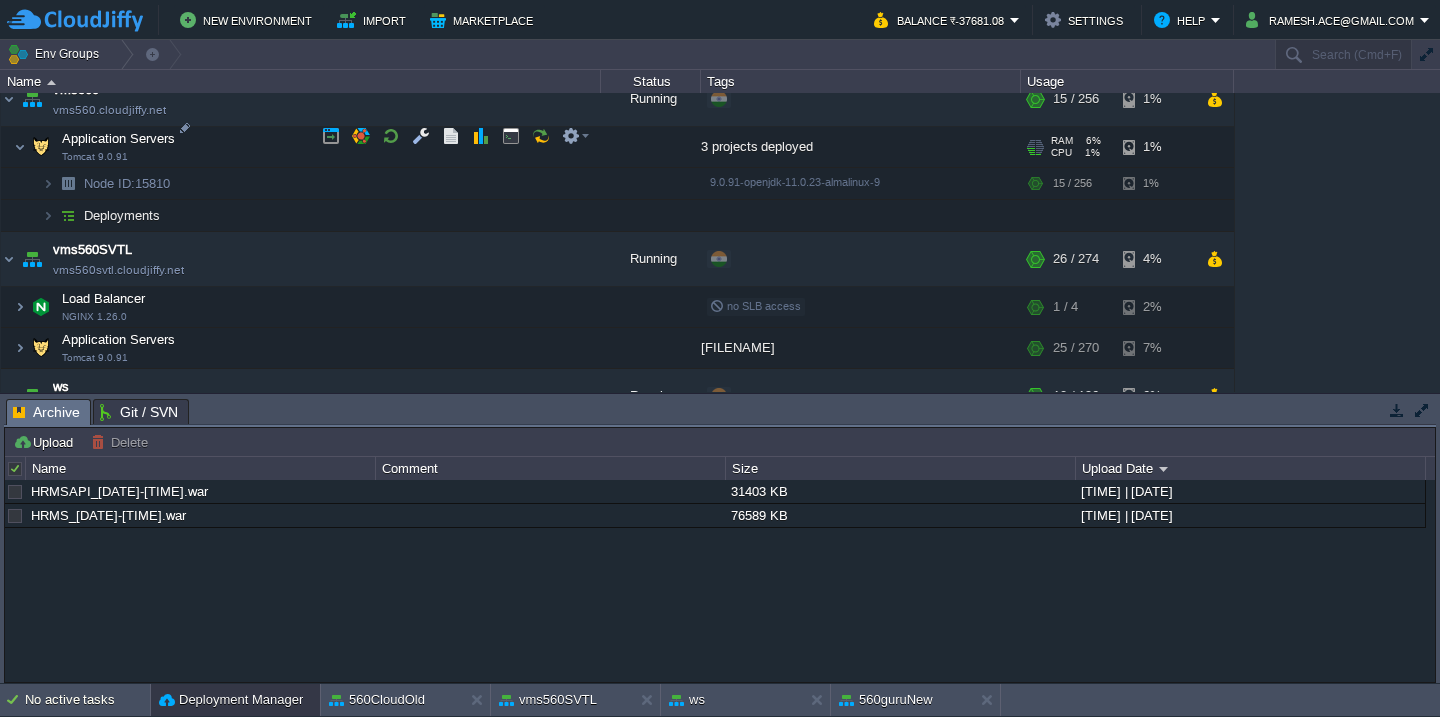 click on "Application Servers Tomcat 9.0.91" at bounding box center [301, 147] 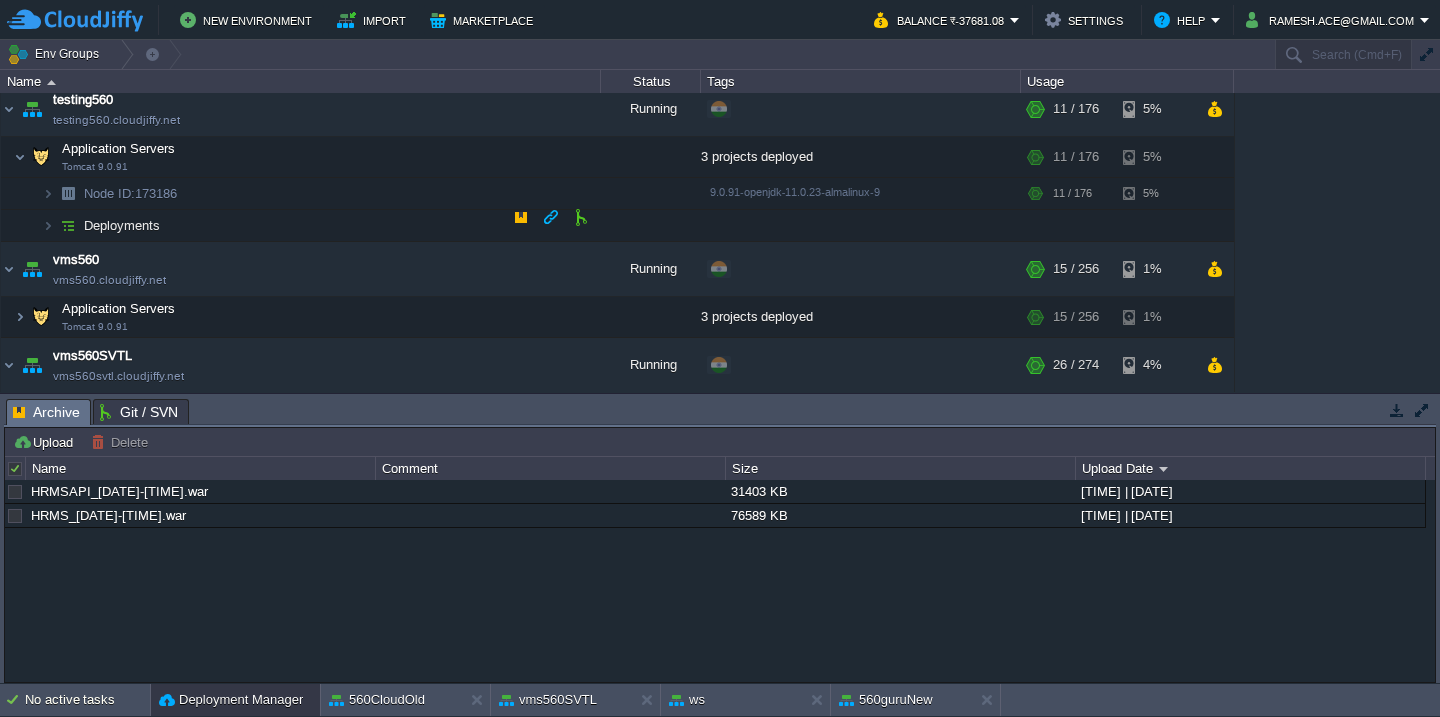 scroll, scrollTop: 2203, scrollLeft: 0, axis: vertical 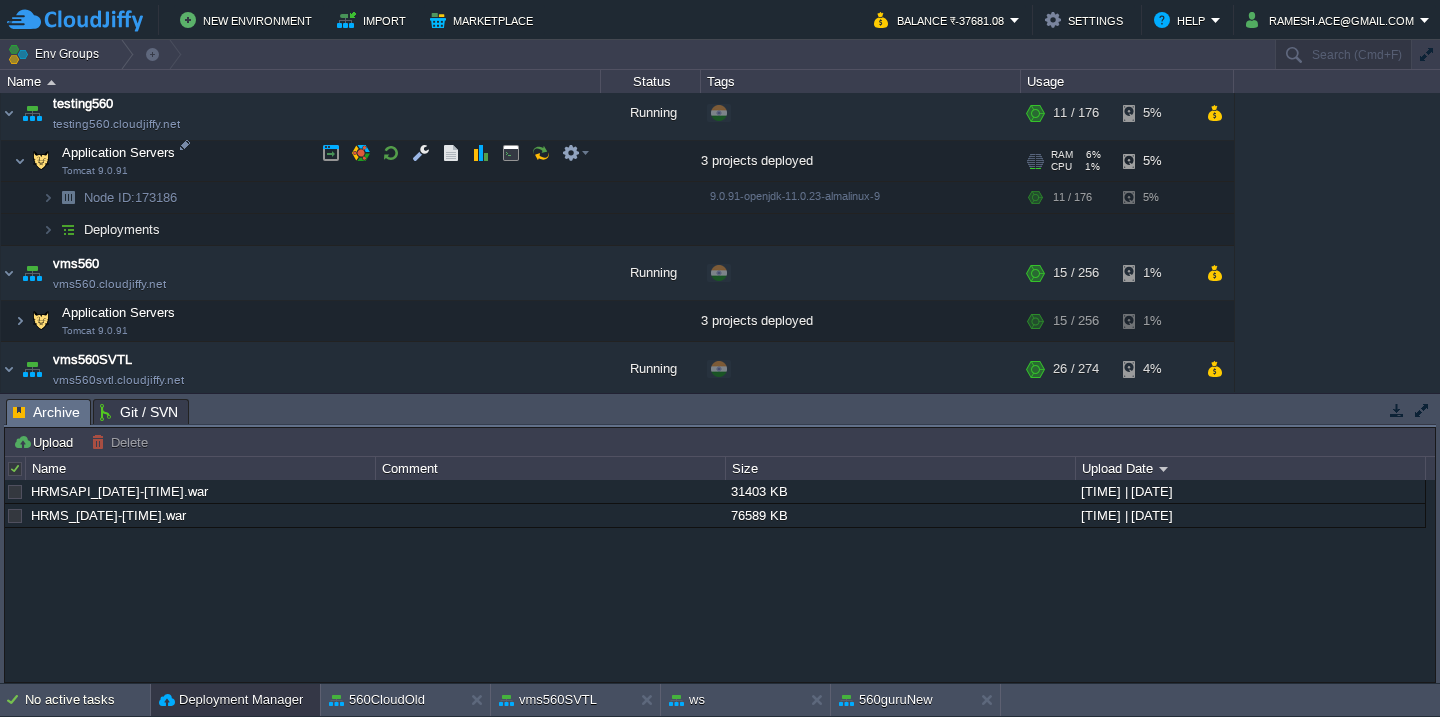 click on "Application Servers Tomcat 9.0.91" at bounding box center (301, 161) 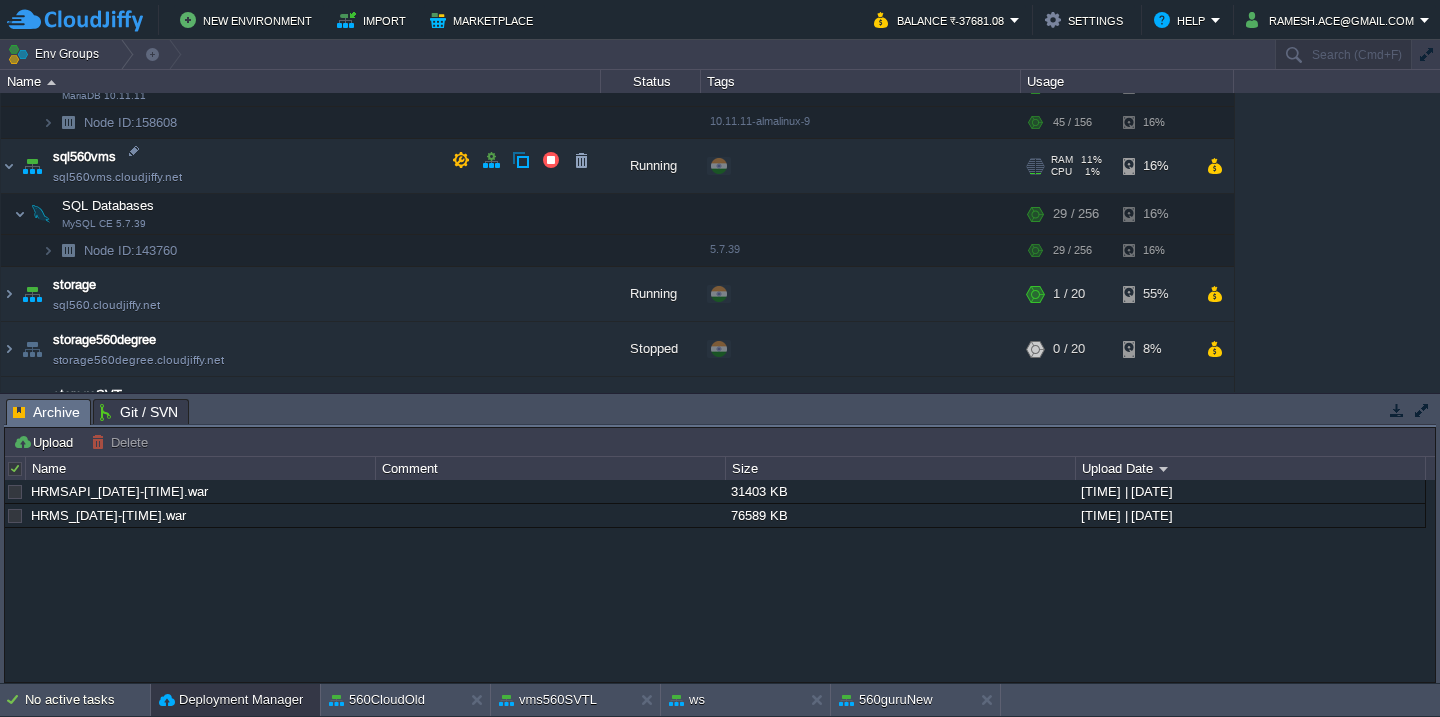 scroll, scrollTop: 1787, scrollLeft: 0, axis: vertical 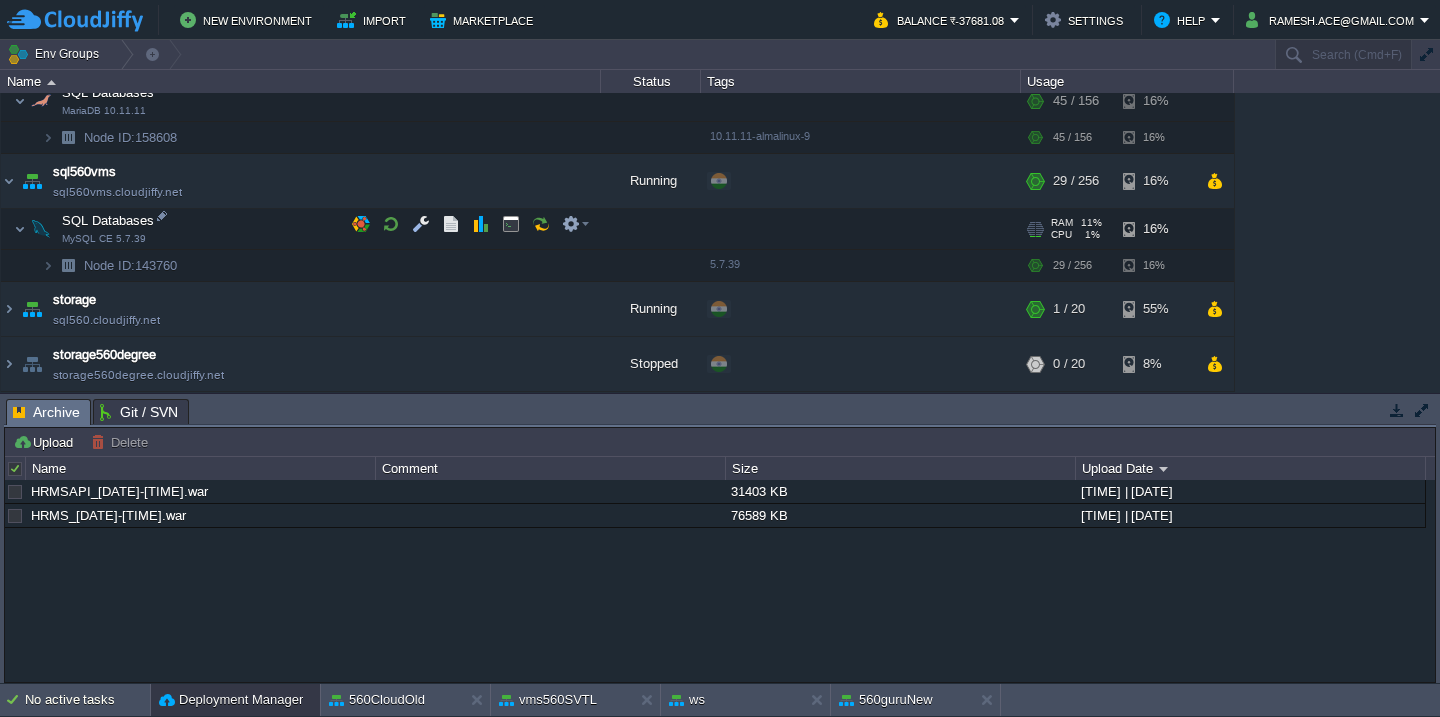 click on "SQL Databases MySQL CE 5.7.39" at bounding box center [301, 229] 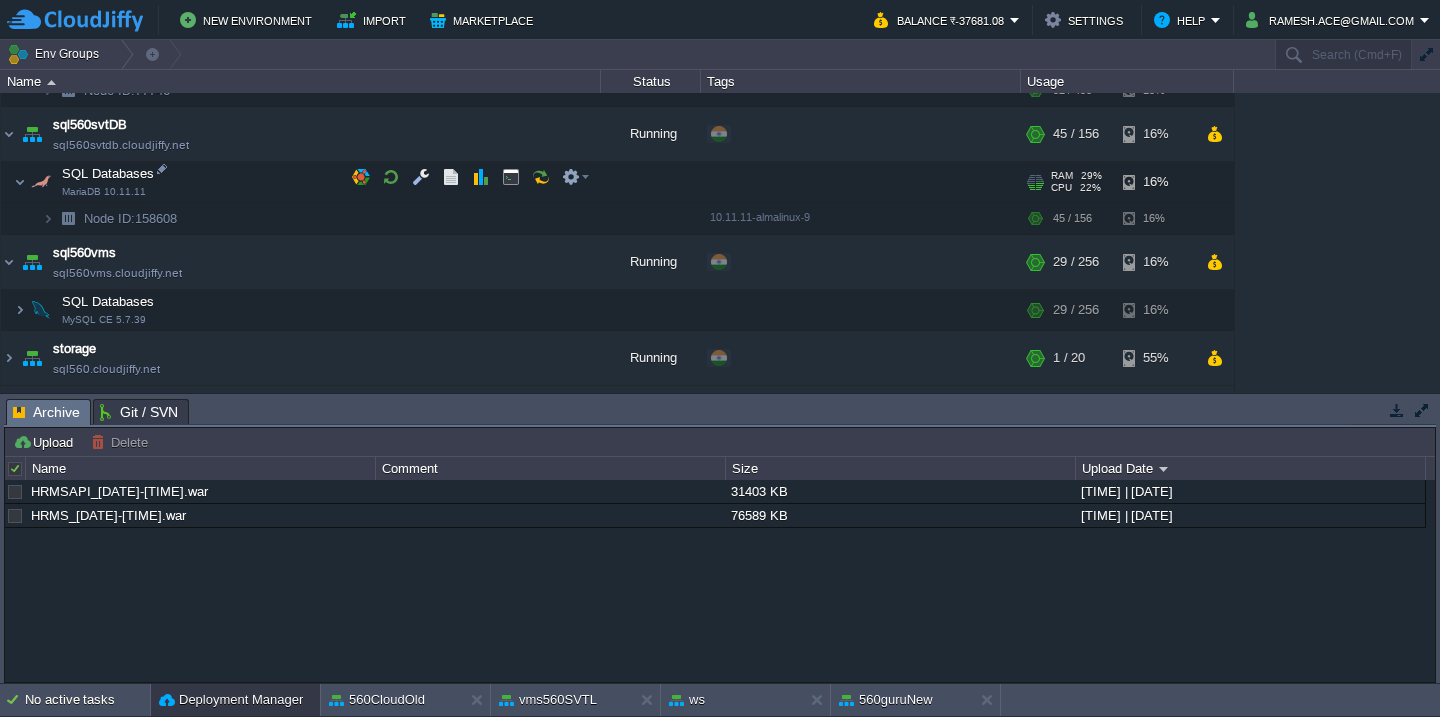 scroll, scrollTop: 1680, scrollLeft: 0, axis: vertical 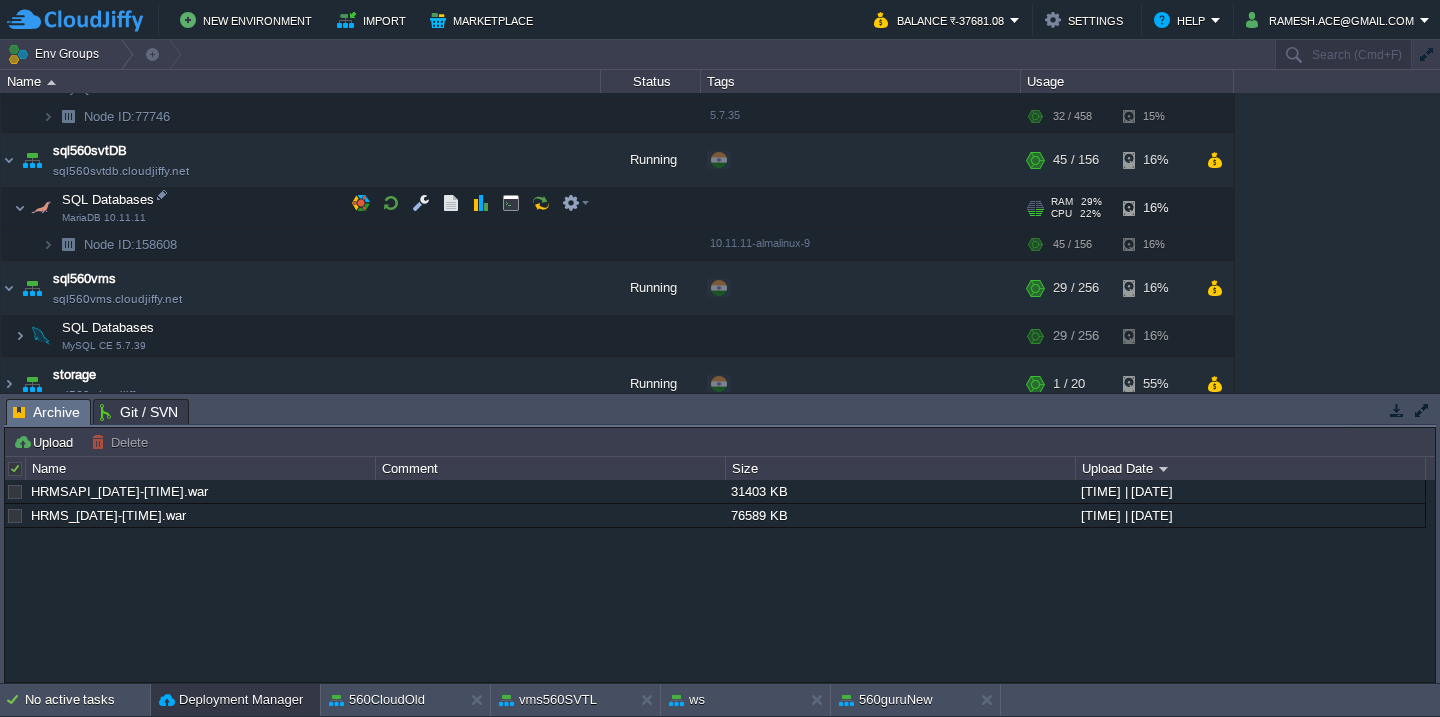 click on "SQL Databases MariaDB 10.11.11" at bounding box center (301, 208) 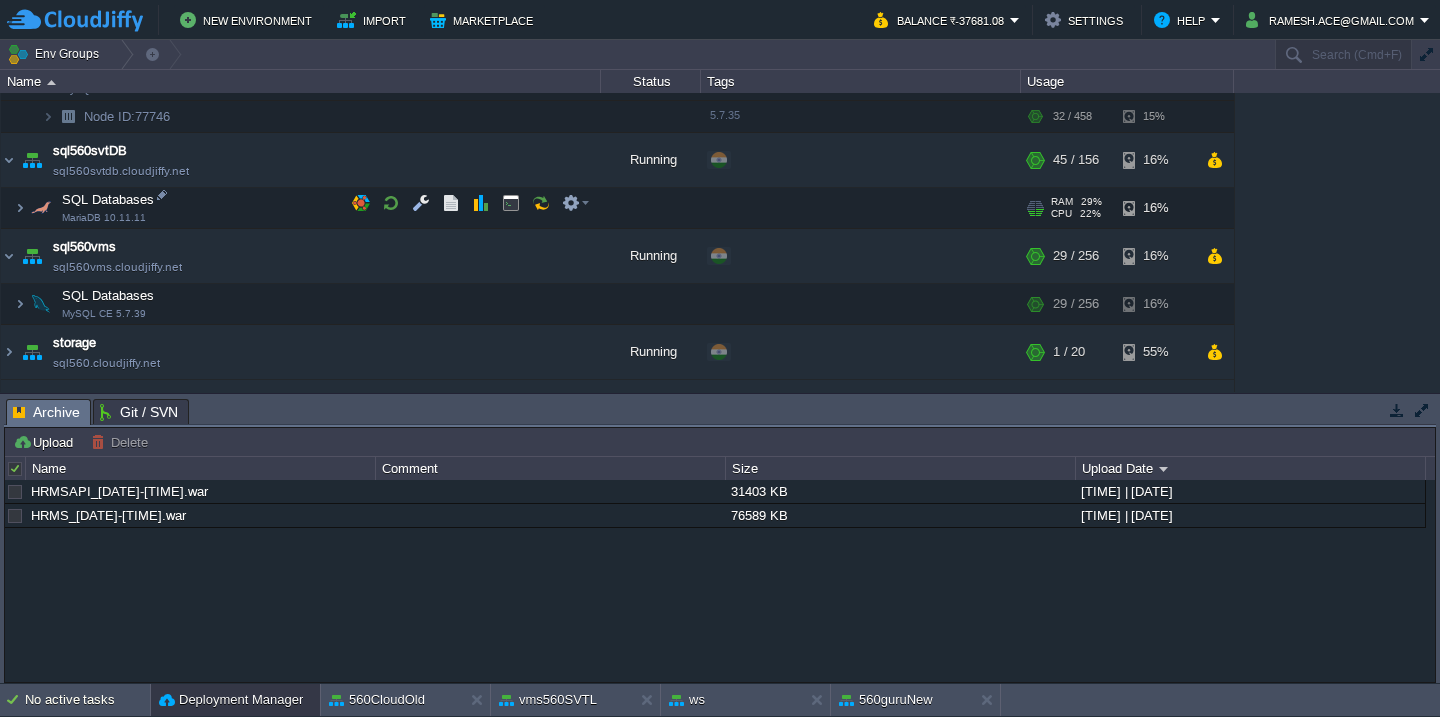 scroll, scrollTop: 1583, scrollLeft: 0, axis: vertical 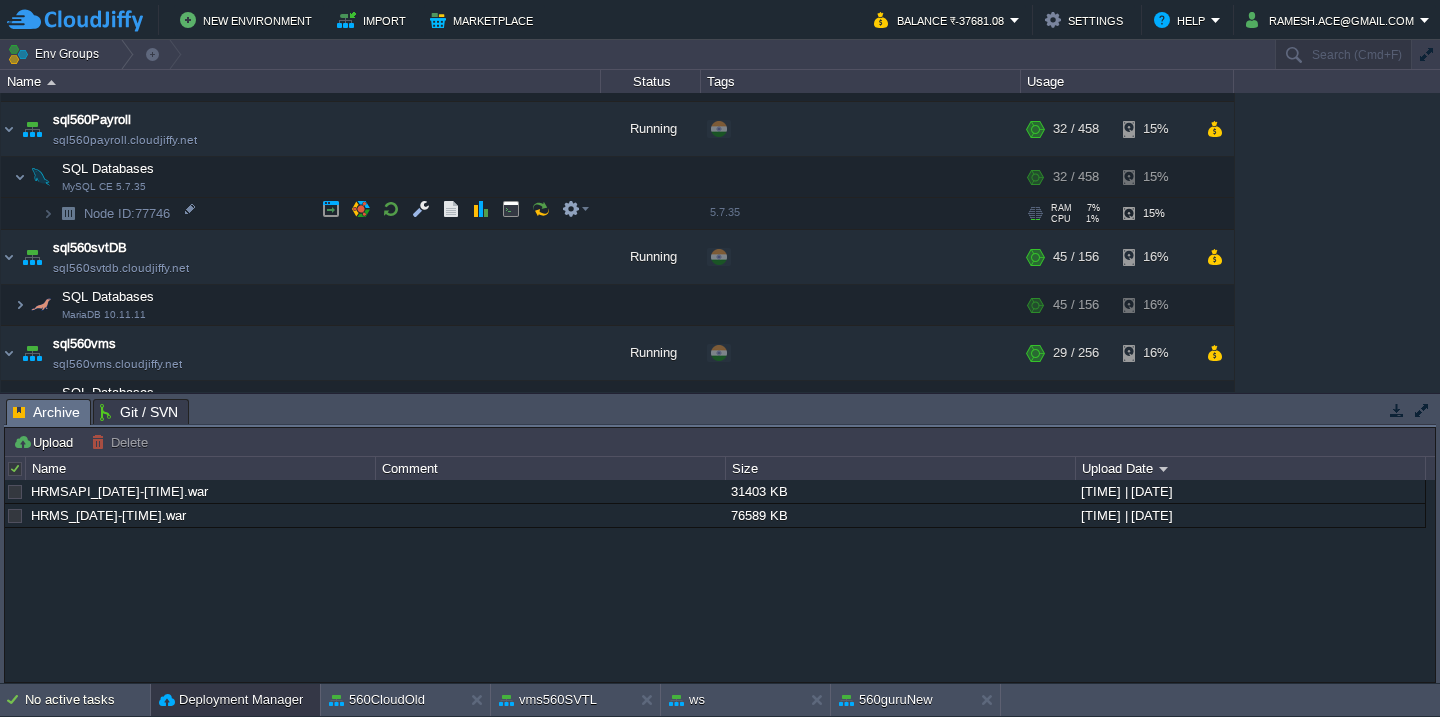 click on "Node ID:  77746" at bounding box center (301, 214) 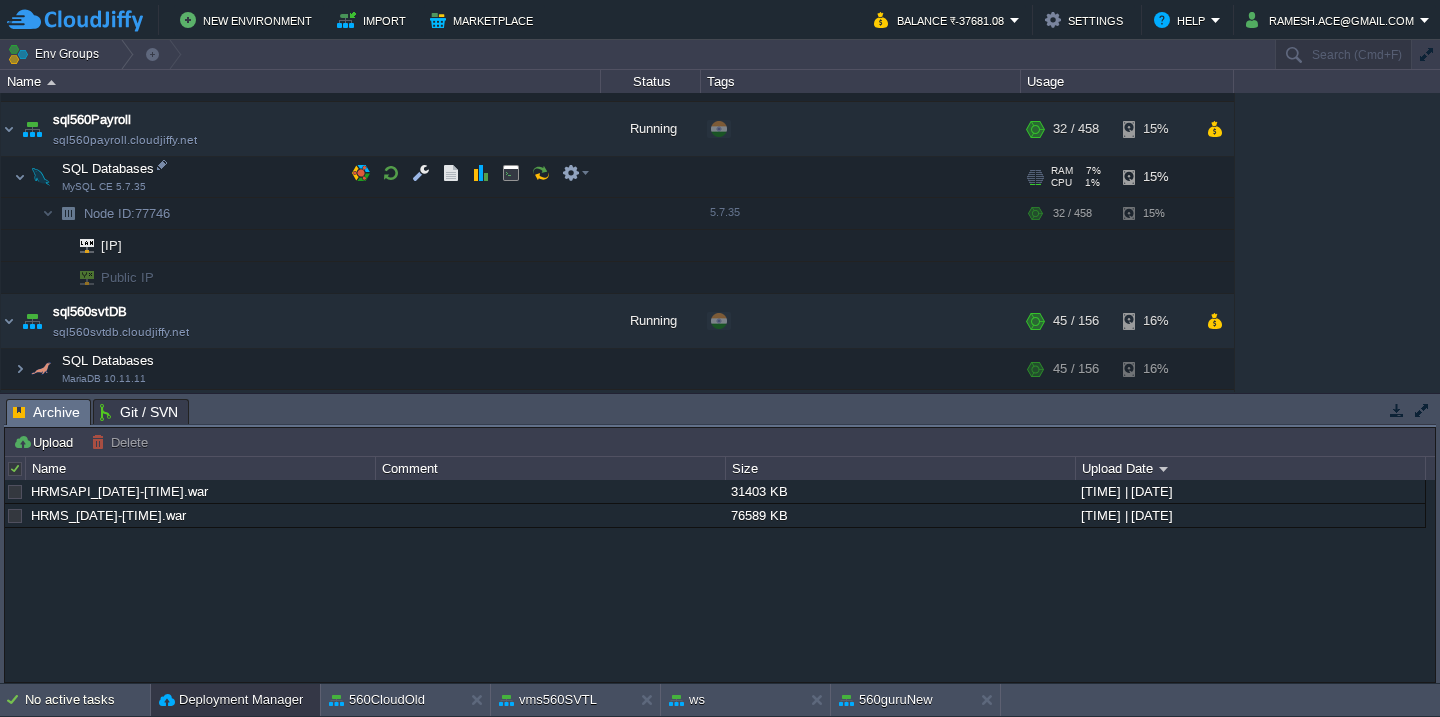 scroll, scrollTop: 1569, scrollLeft: 0, axis: vertical 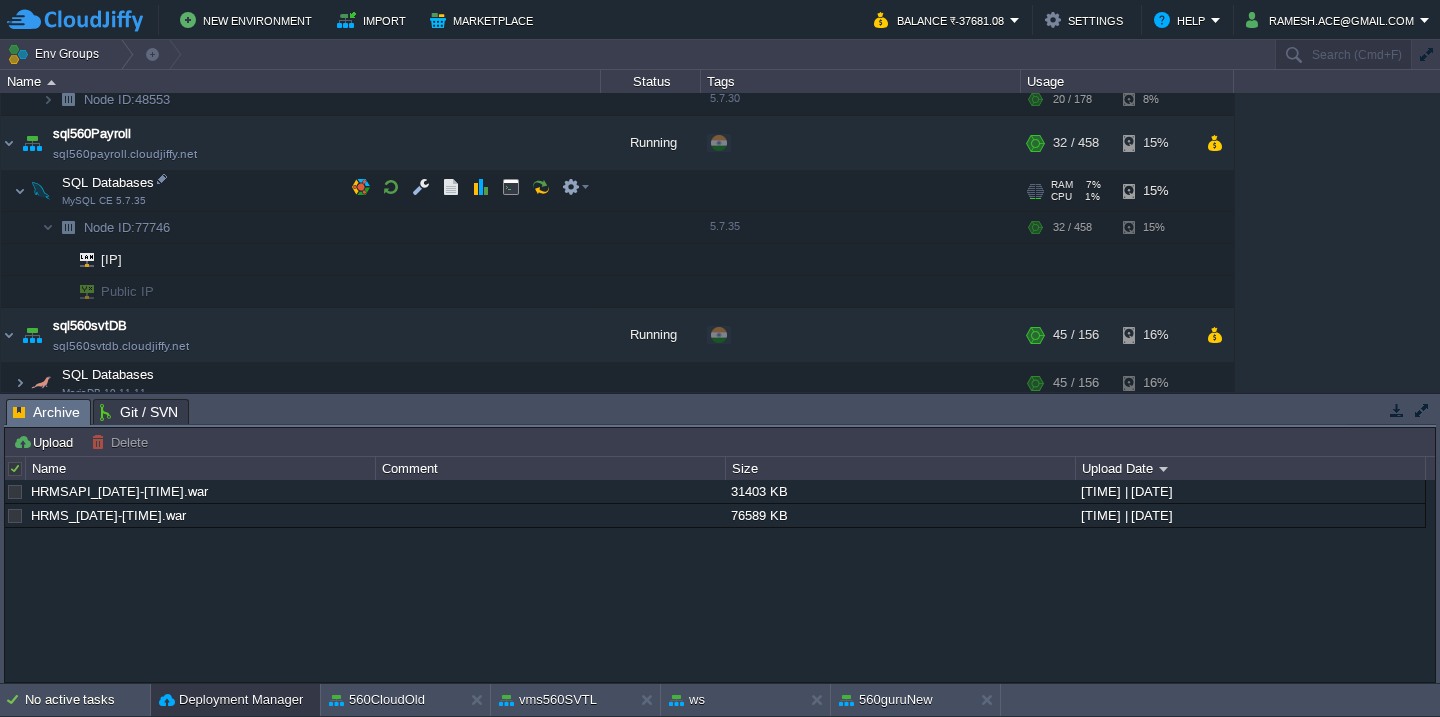 click on "SQL Databases MySQL CE 5.7.35" at bounding box center (301, 191) 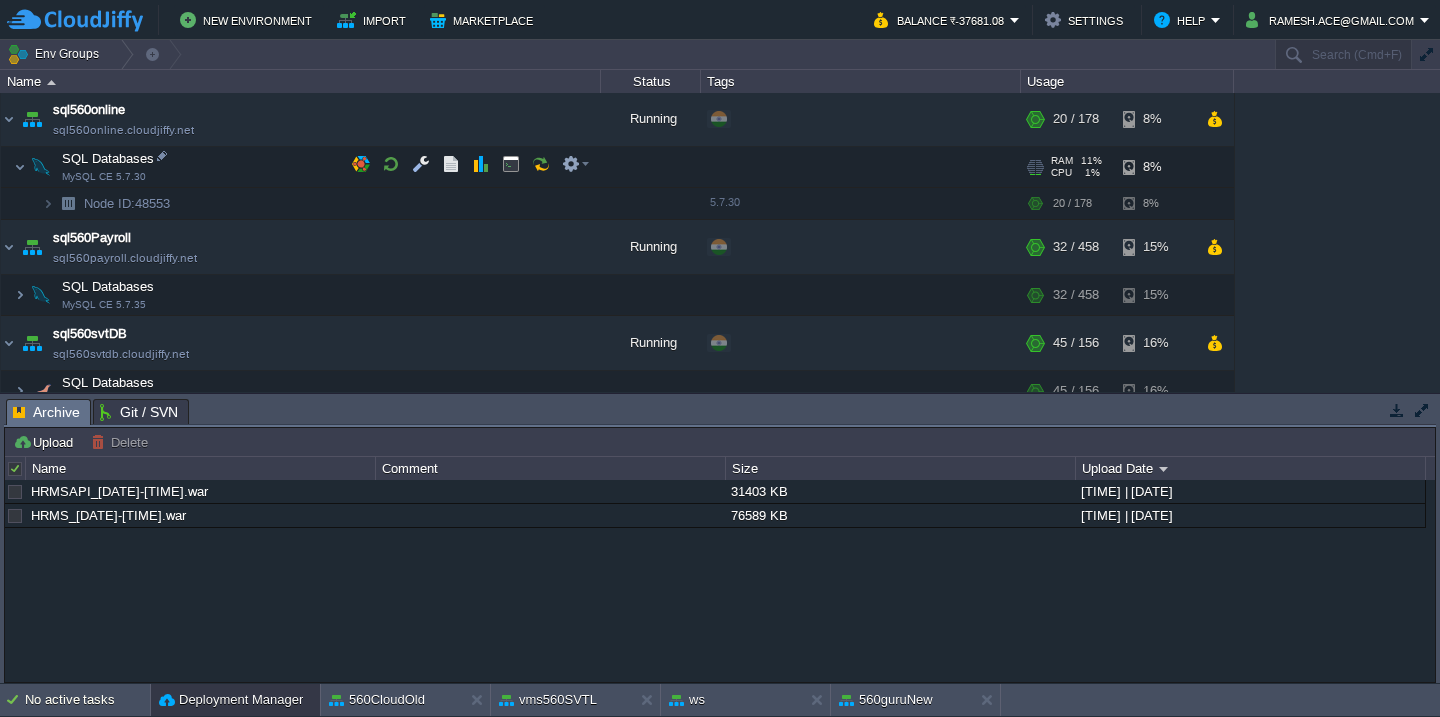 scroll, scrollTop: 1442, scrollLeft: 0, axis: vertical 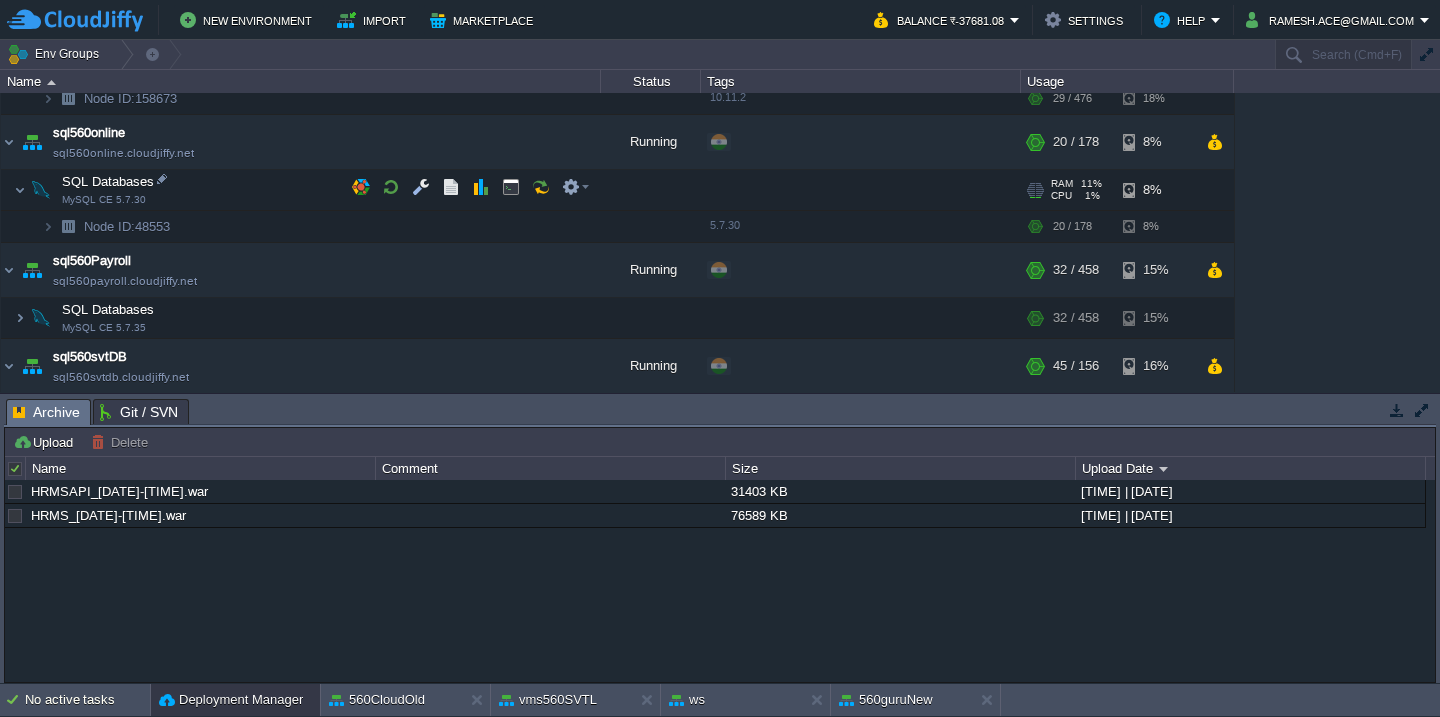 click on "SQL Databases MySQL CE 5.7.30" at bounding box center [301, 190] 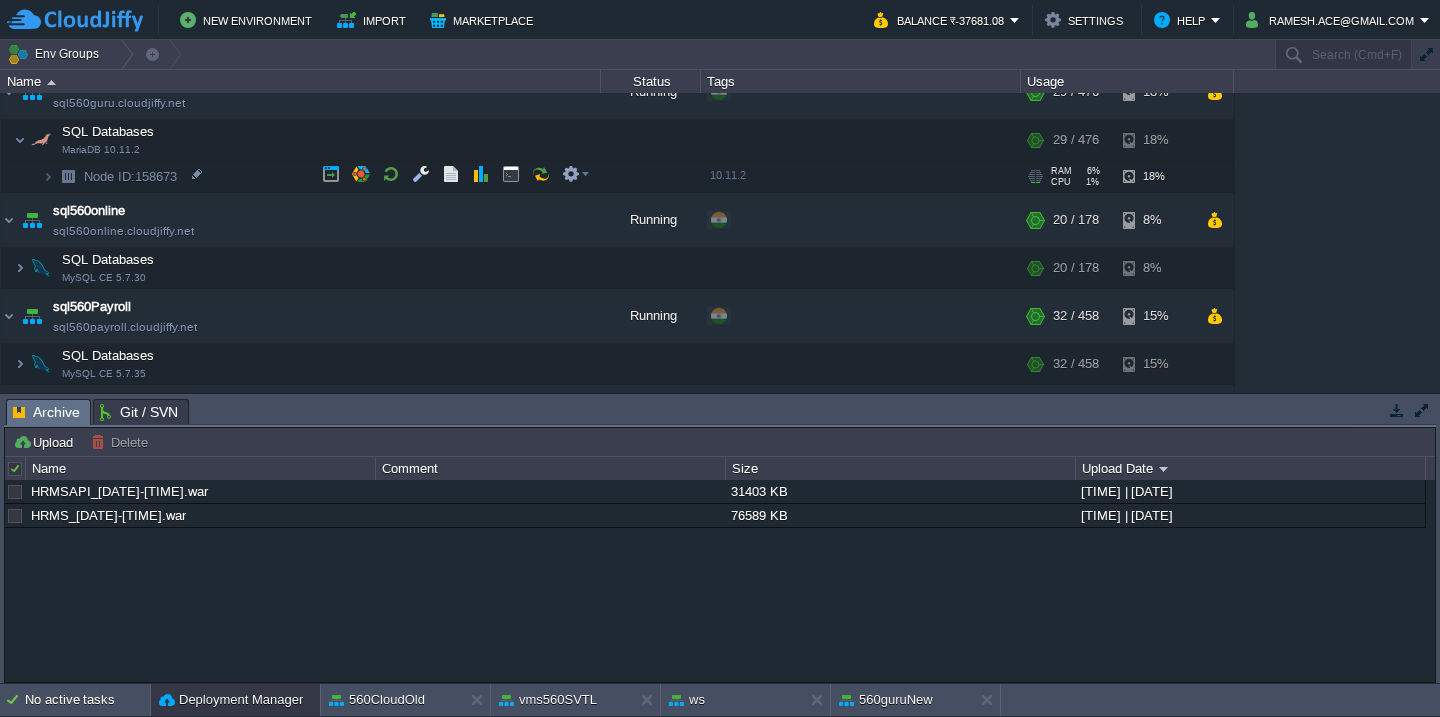 scroll, scrollTop: 1328, scrollLeft: 0, axis: vertical 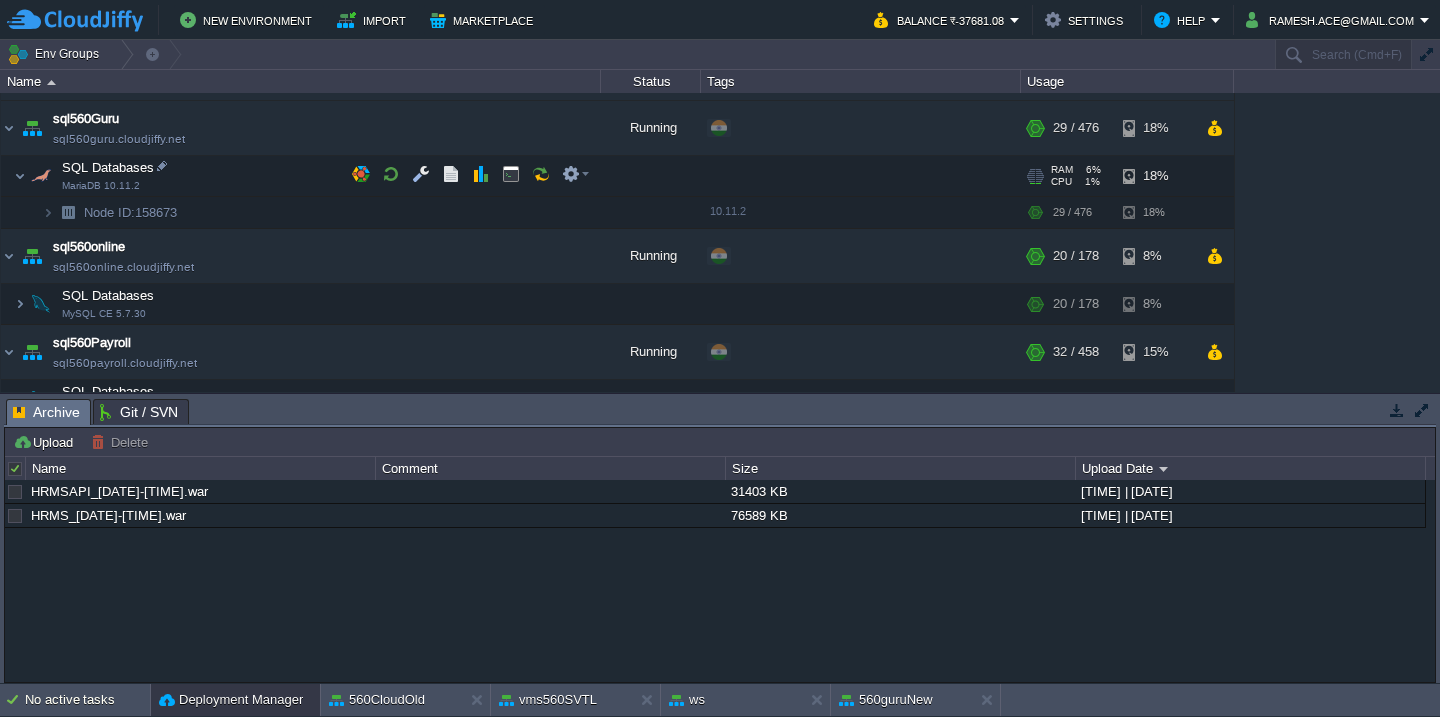 click on "SQL Databases MariaDB 10.11.2" at bounding box center [301, 176] 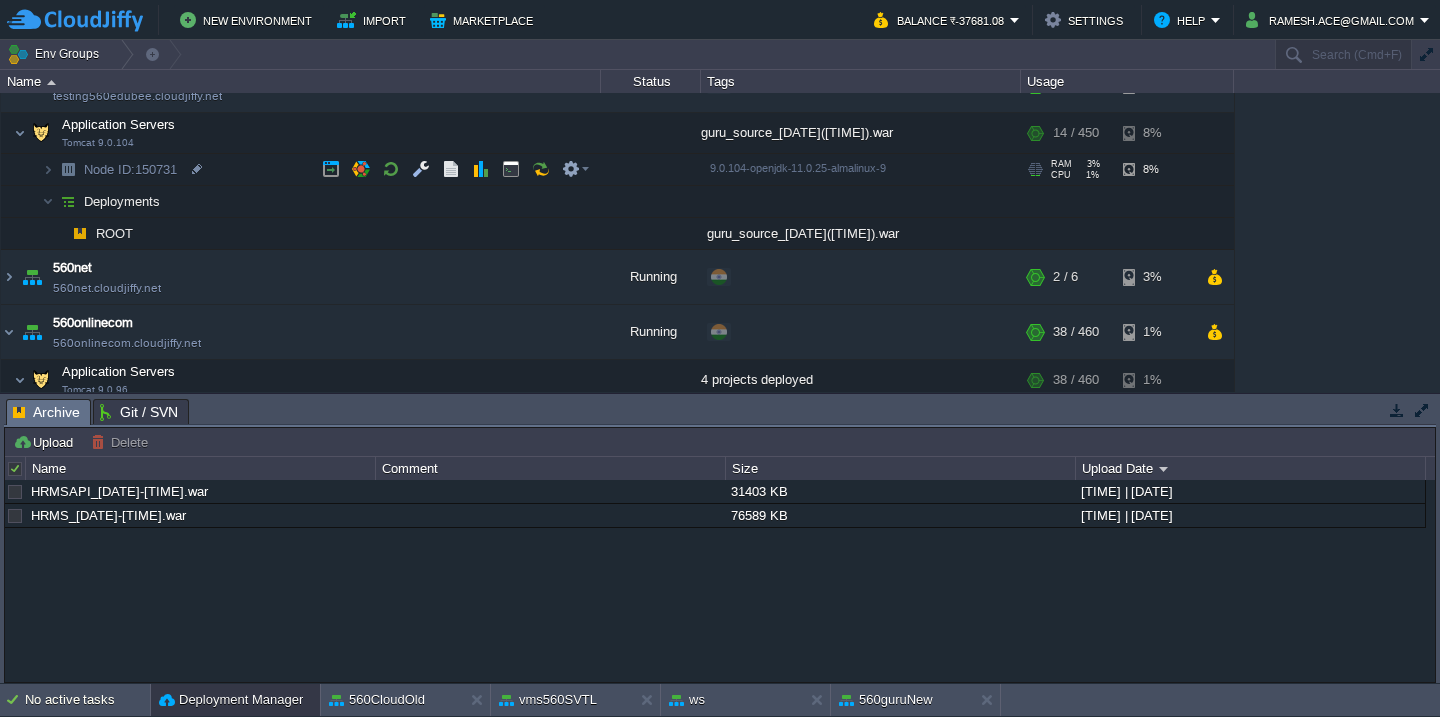 scroll, scrollTop: 559, scrollLeft: 0, axis: vertical 